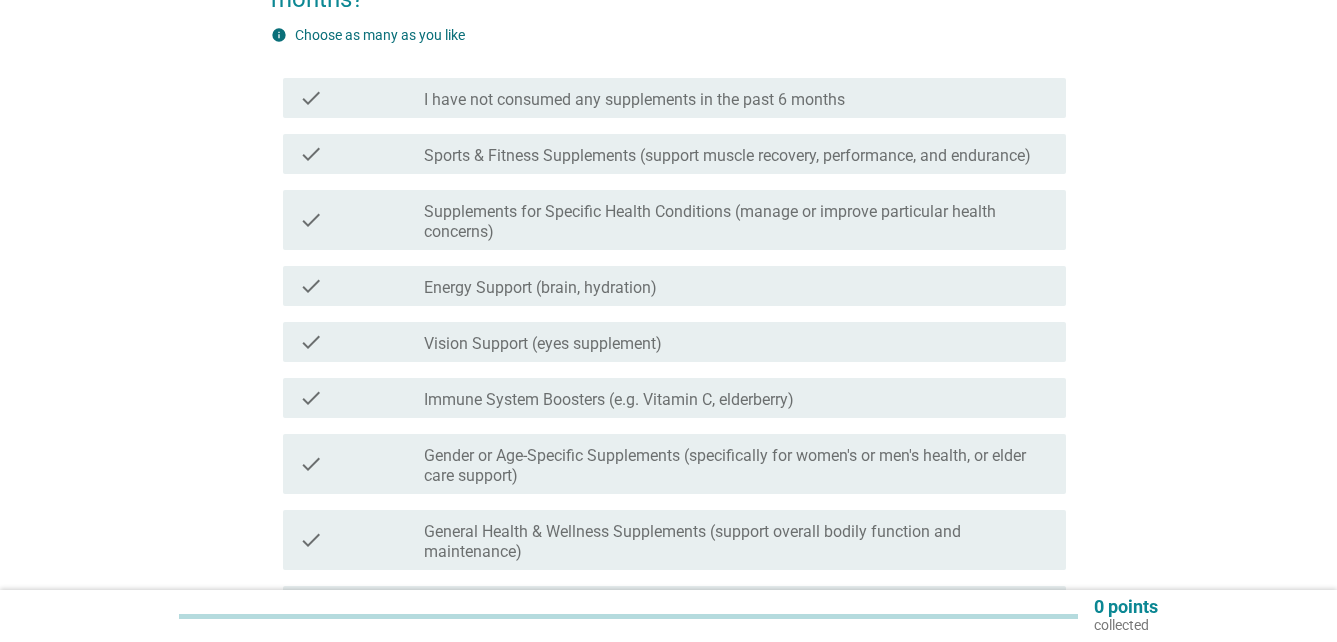 scroll, scrollTop: 200, scrollLeft: 0, axis: vertical 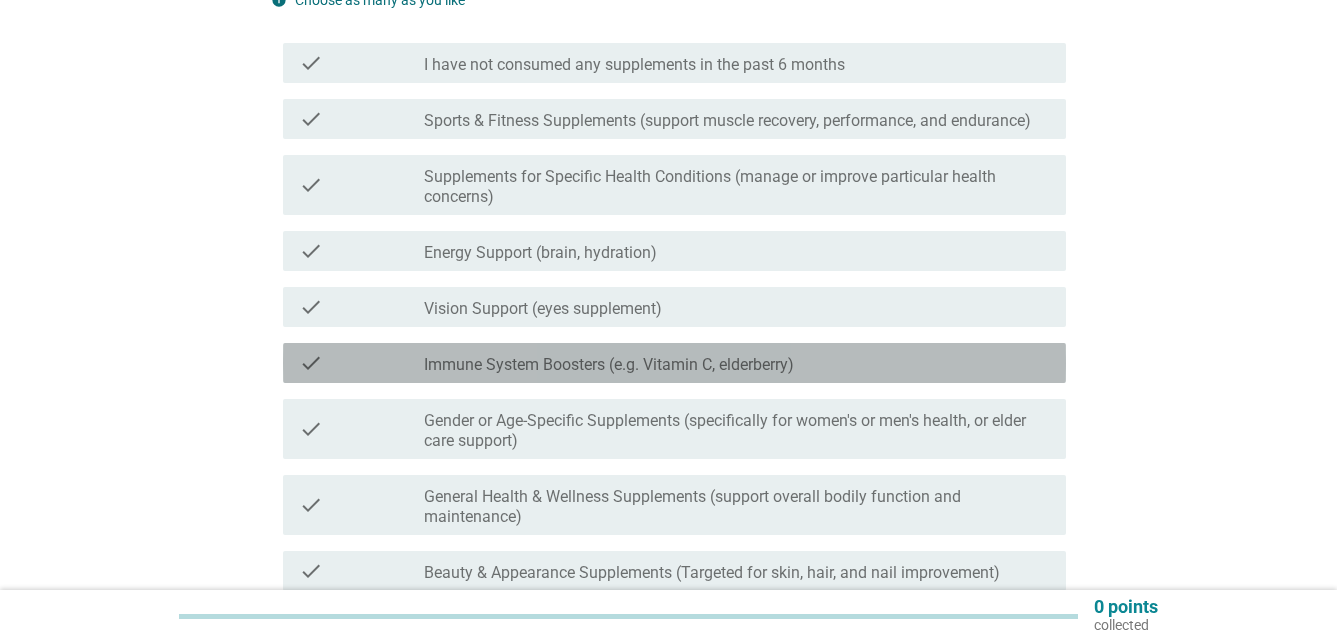 click on "check_box_outline_blank Immune System Boosters (e.g. Vitamin C, elderberry)" at bounding box center (737, 363) 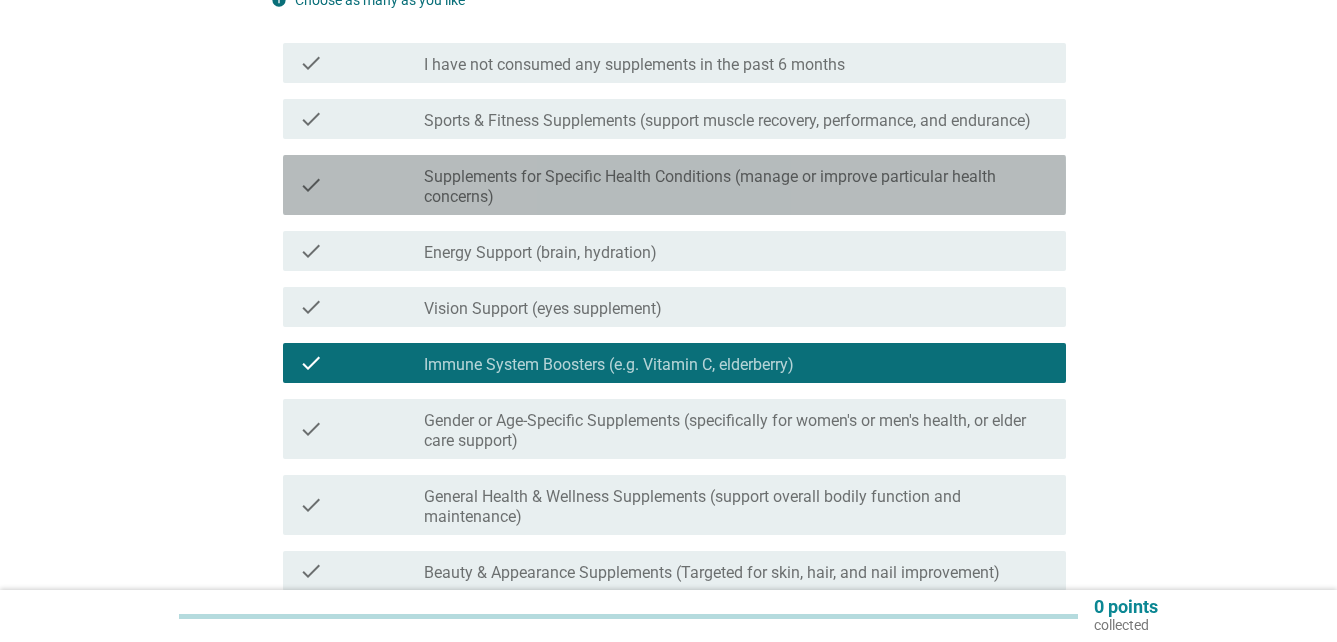 click on "Supplements for Specific Health Conditions (manage or improve particular health concerns)" at bounding box center (737, 187) 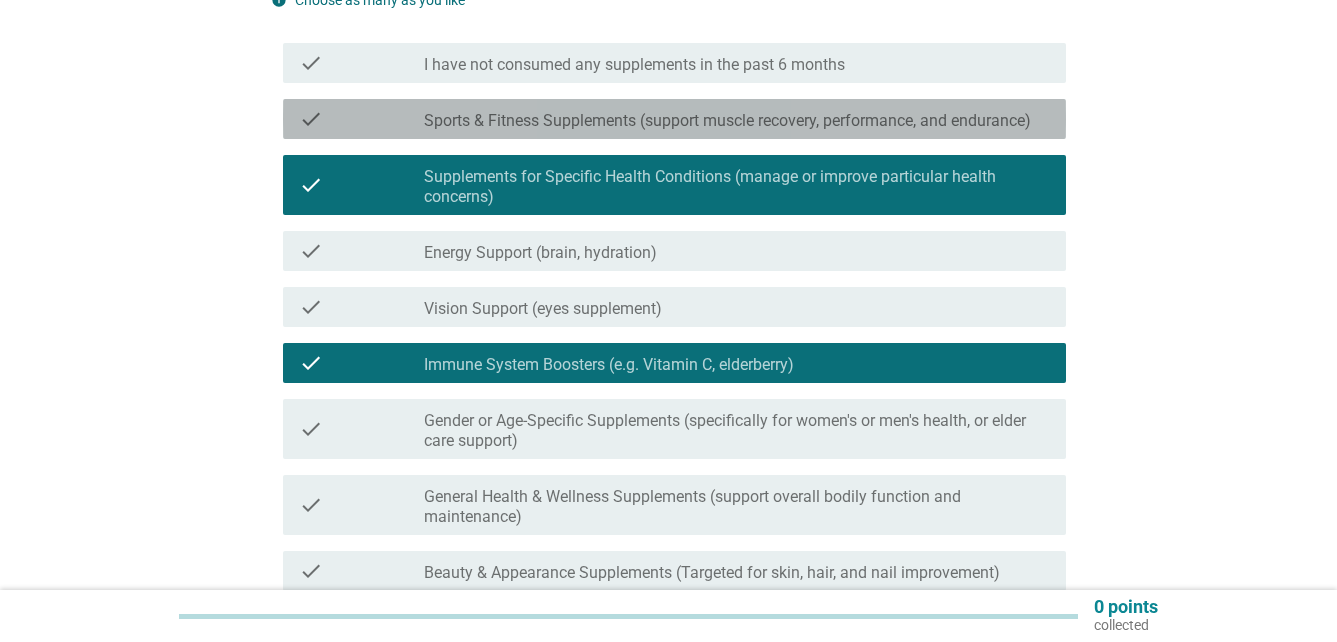 click on "check     check_box_outline_blank Sports & Fitness Supplements (support muscle recovery, performance, and endurance)" at bounding box center [674, 119] 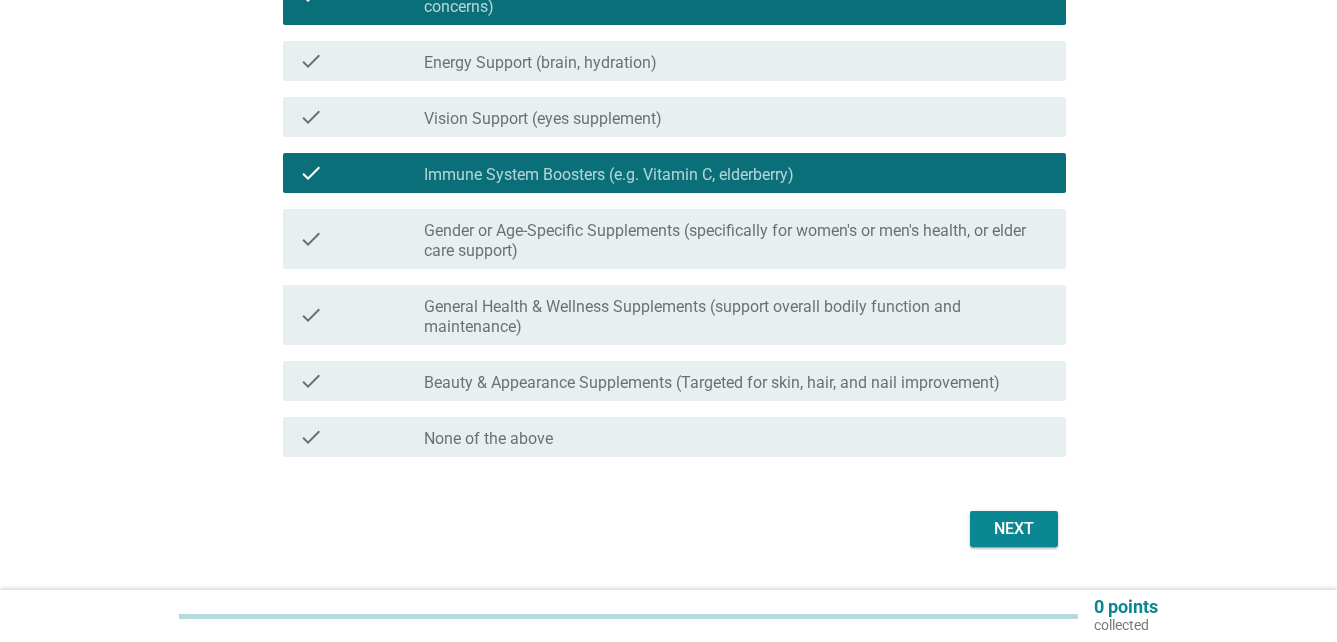 scroll, scrollTop: 400, scrollLeft: 0, axis: vertical 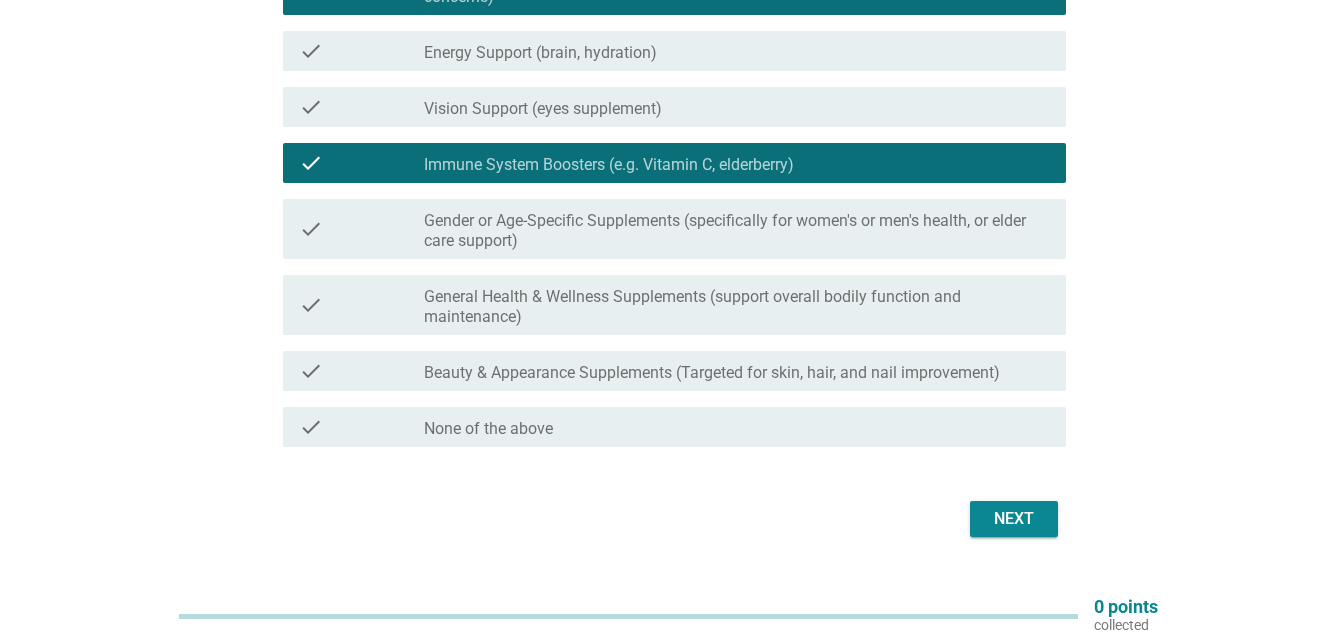 click on "General Health & Wellness Supplements (support overall bodily function and maintenance)" at bounding box center (737, 307) 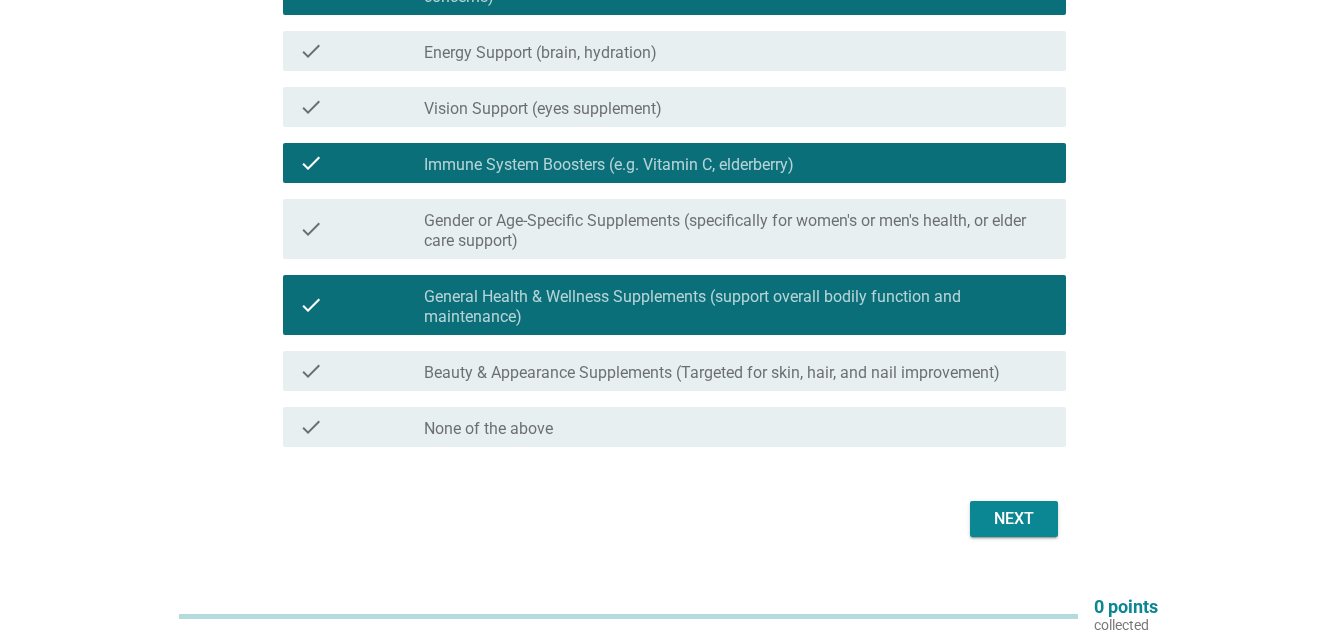 click on "Beauty & Appearance Supplements (Targeted for skin, hair, and nail improvement)" at bounding box center [712, 373] 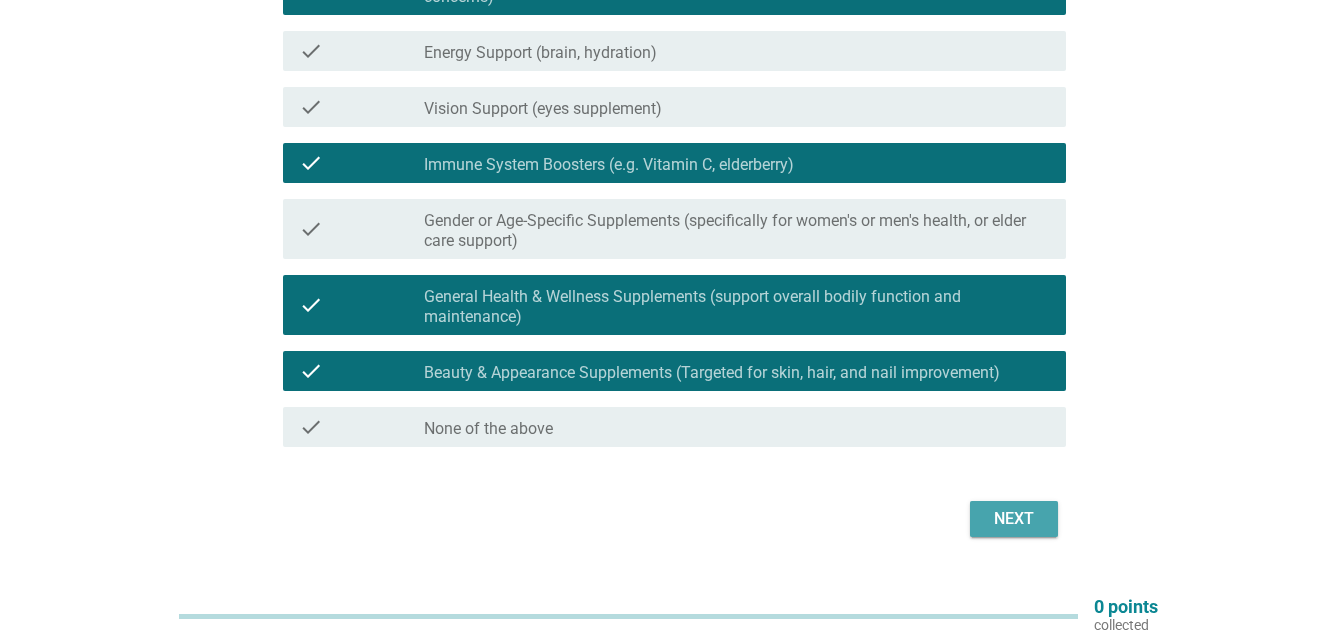 click on "Next" at bounding box center [1014, 519] 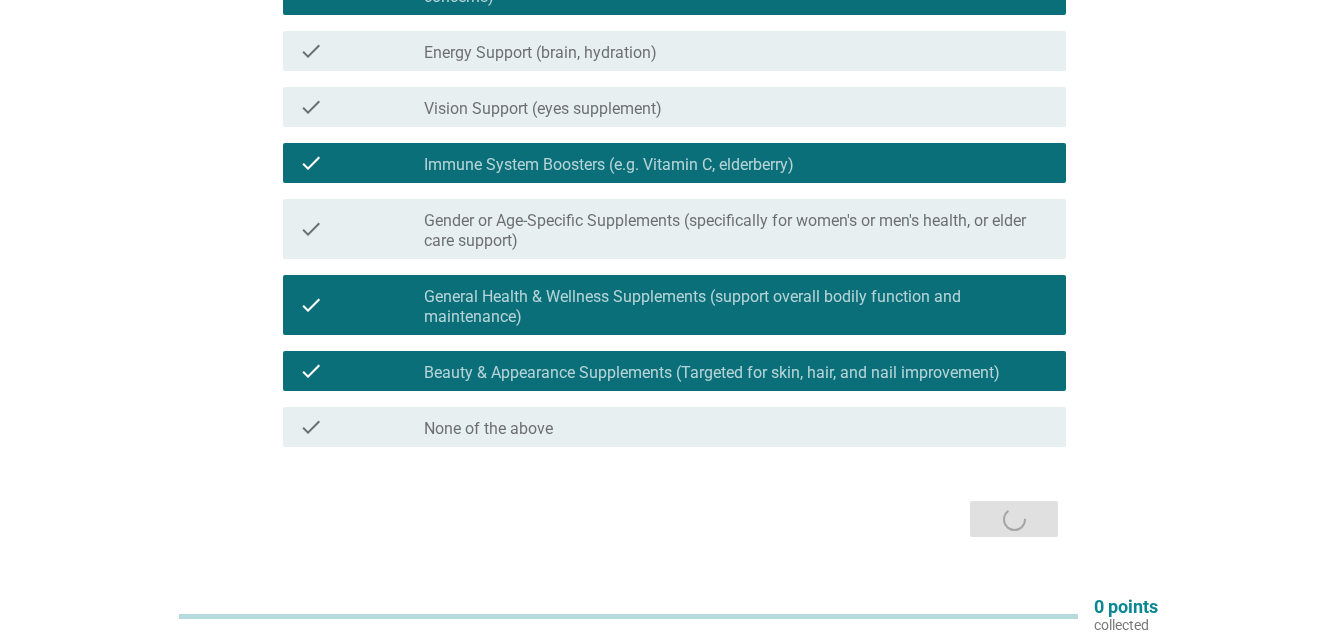 scroll, scrollTop: 0, scrollLeft: 0, axis: both 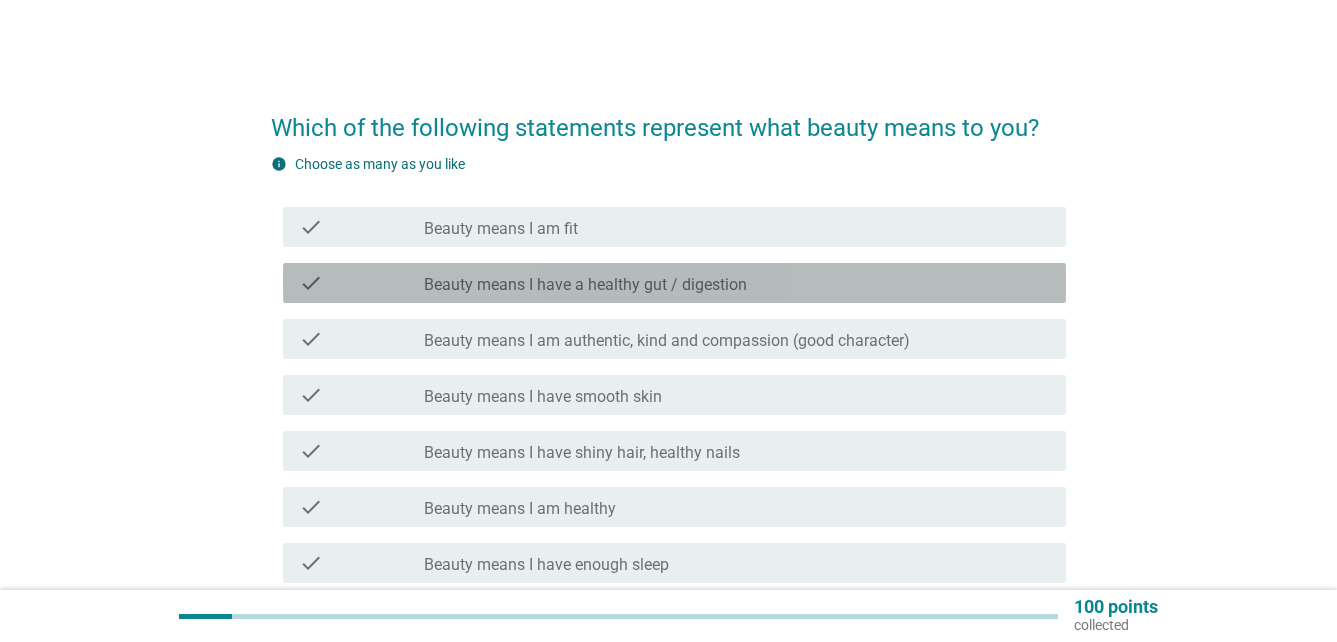 click on "Beauty means I have a healthy gut / digestion" at bounding box center [585, 285] 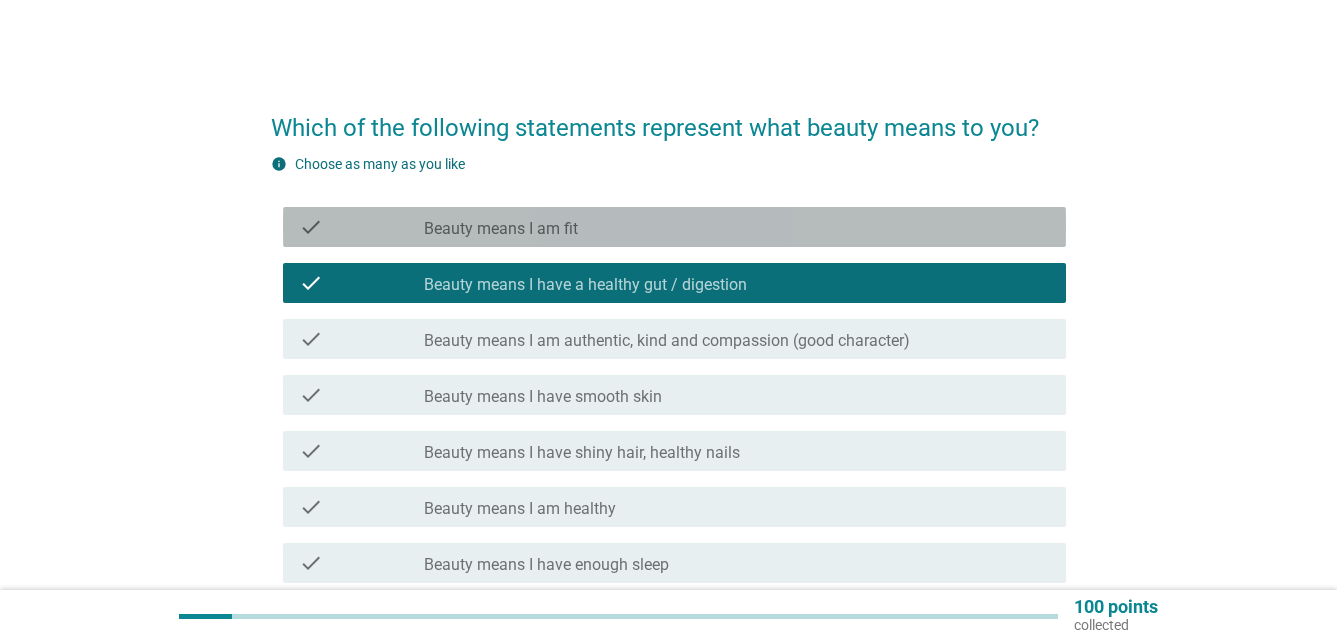 click on "check_box_outline_blank Beauty means I am fit" at bounding box center [737, 227] 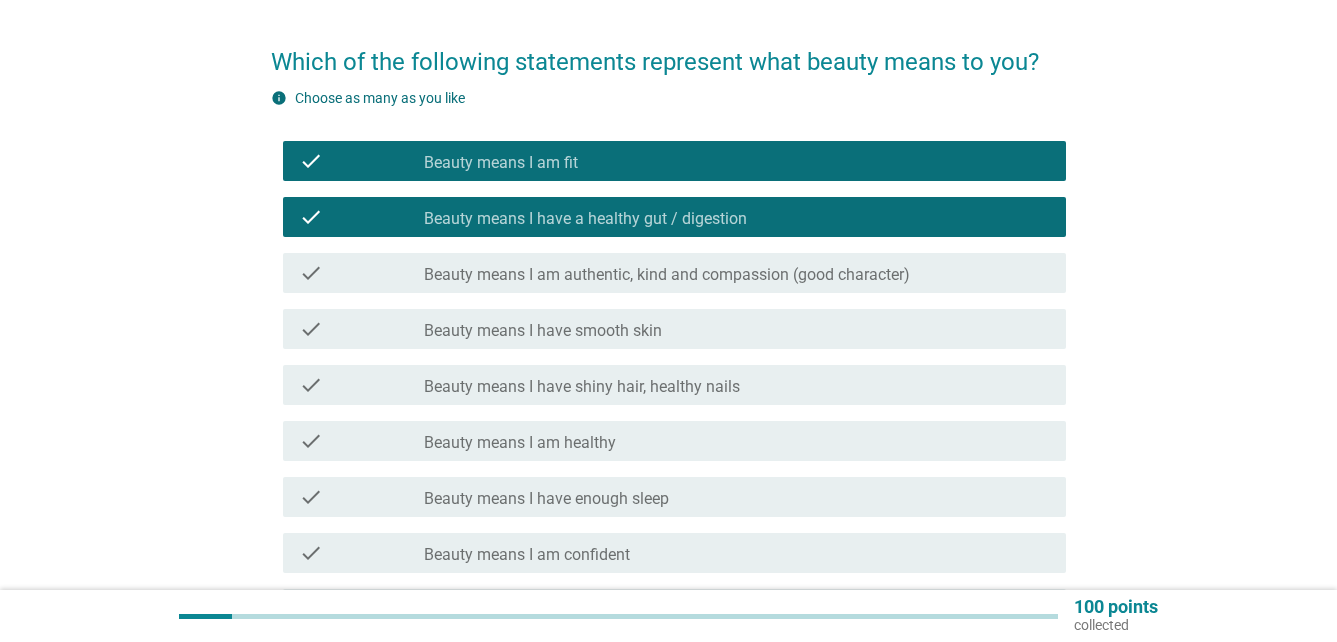 scroll, scrollTop: 100, scrollLeft: 0, axis: vertical 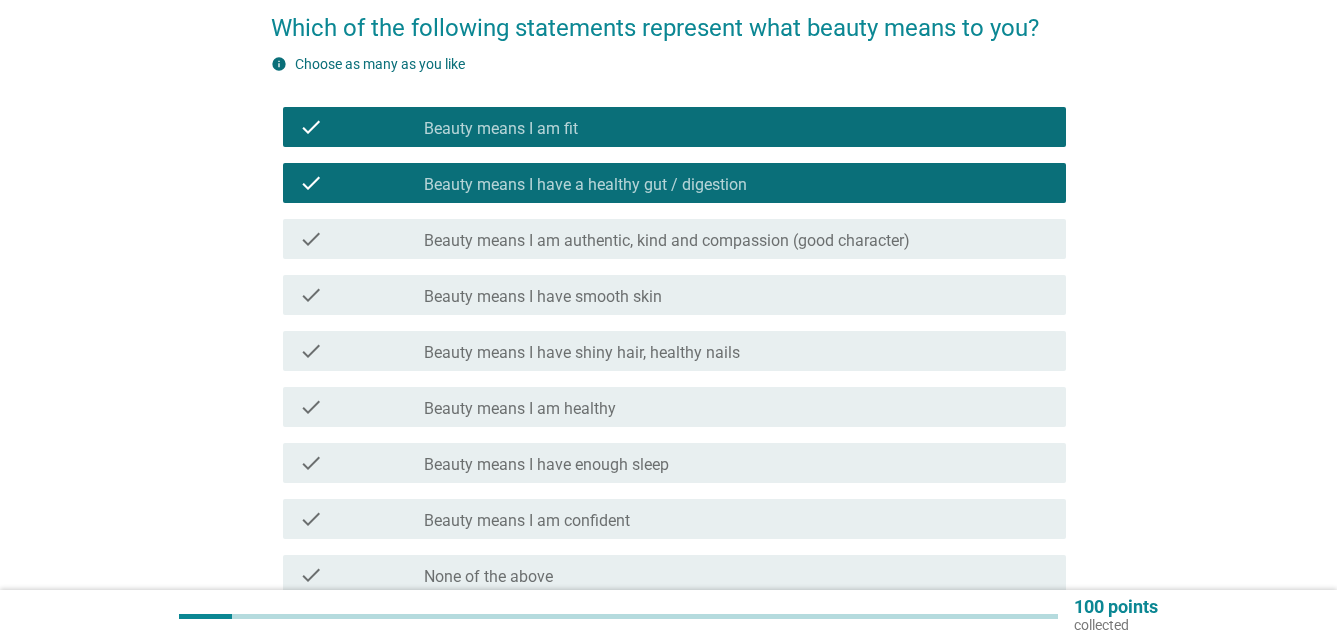 click on "check     check_box_outline_blank Beauty means I am authentic, kind and compassion (good character)" at bounding box center (668, 239) 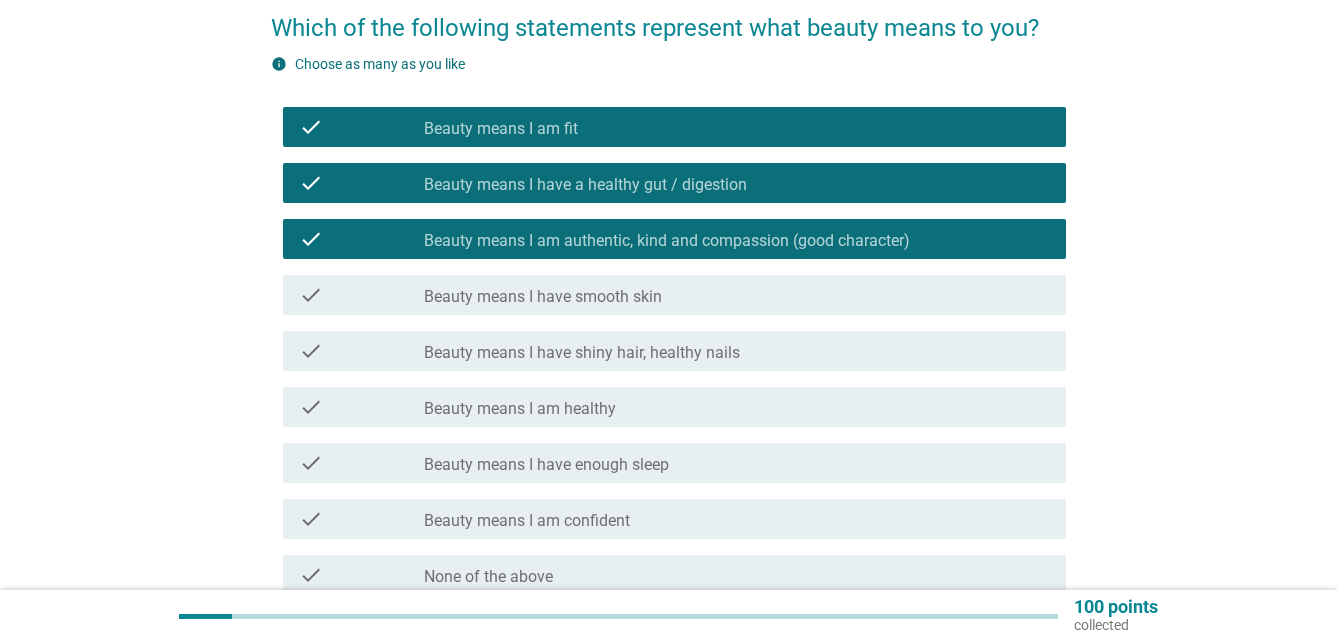 click on "Beauty means I have smooth skin" at bounding box center [543, 297] 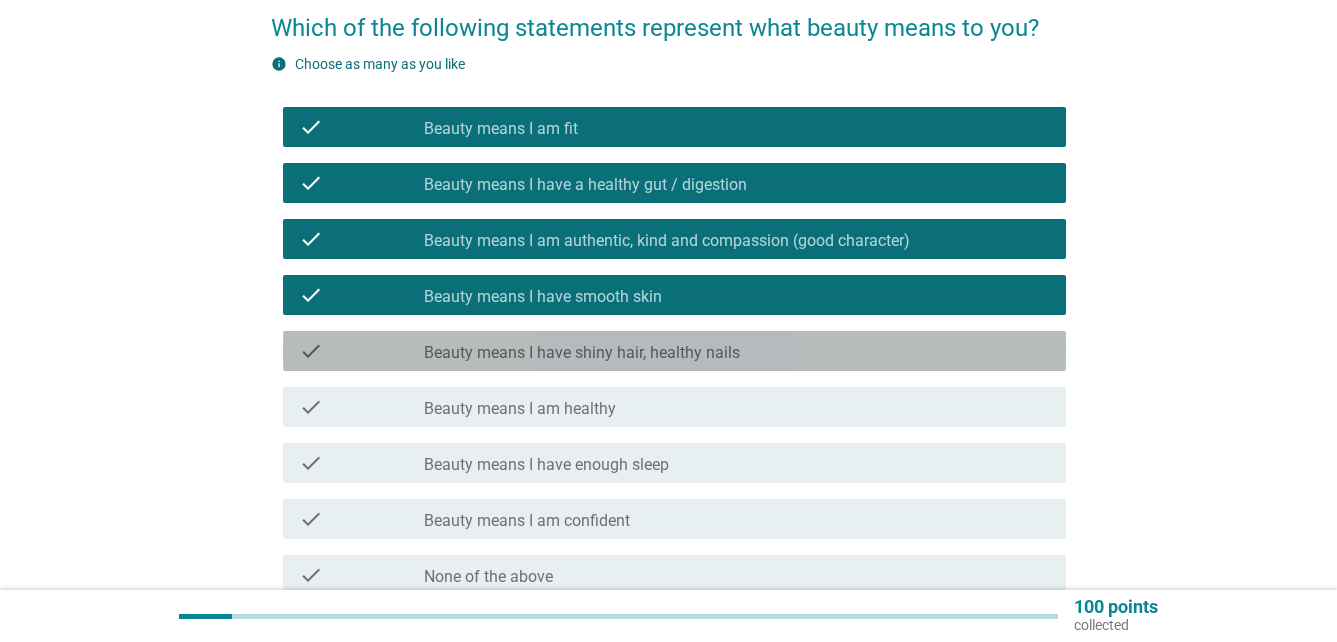 click on "Beauty means I have shiny hair, healthy nails" at bounding box center [582, 353] 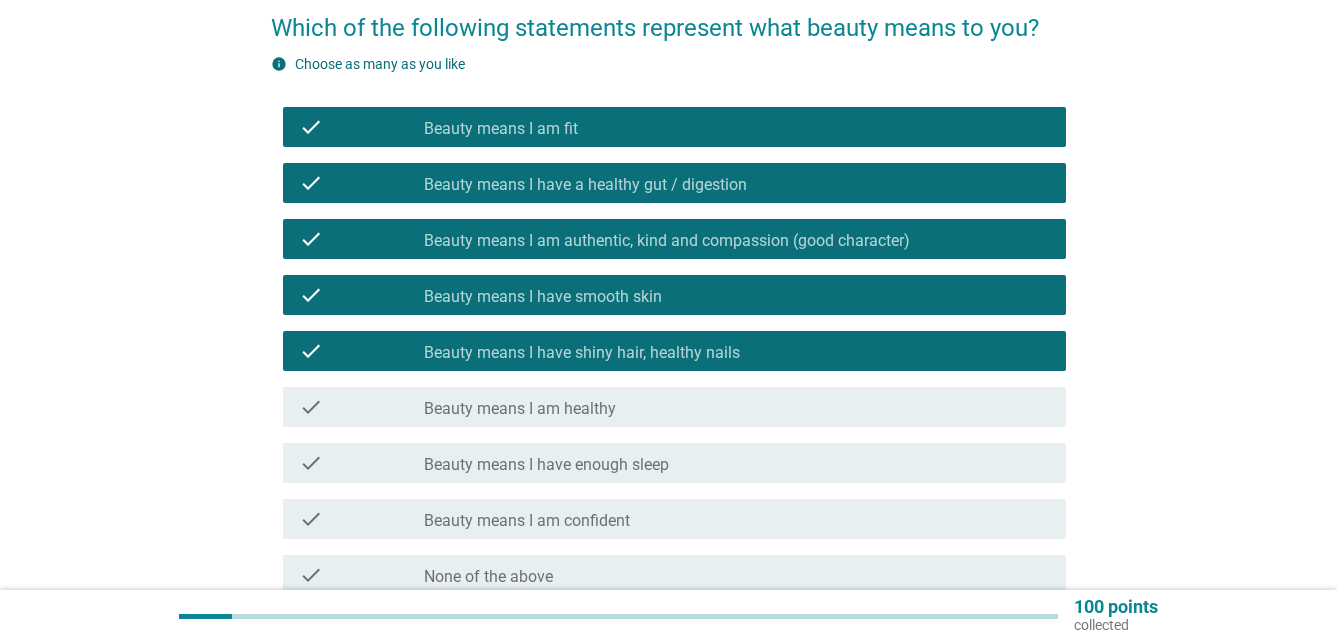 click on "check_box_outline_blank Beauty means I am healthy" at bounding box center (737, 407) 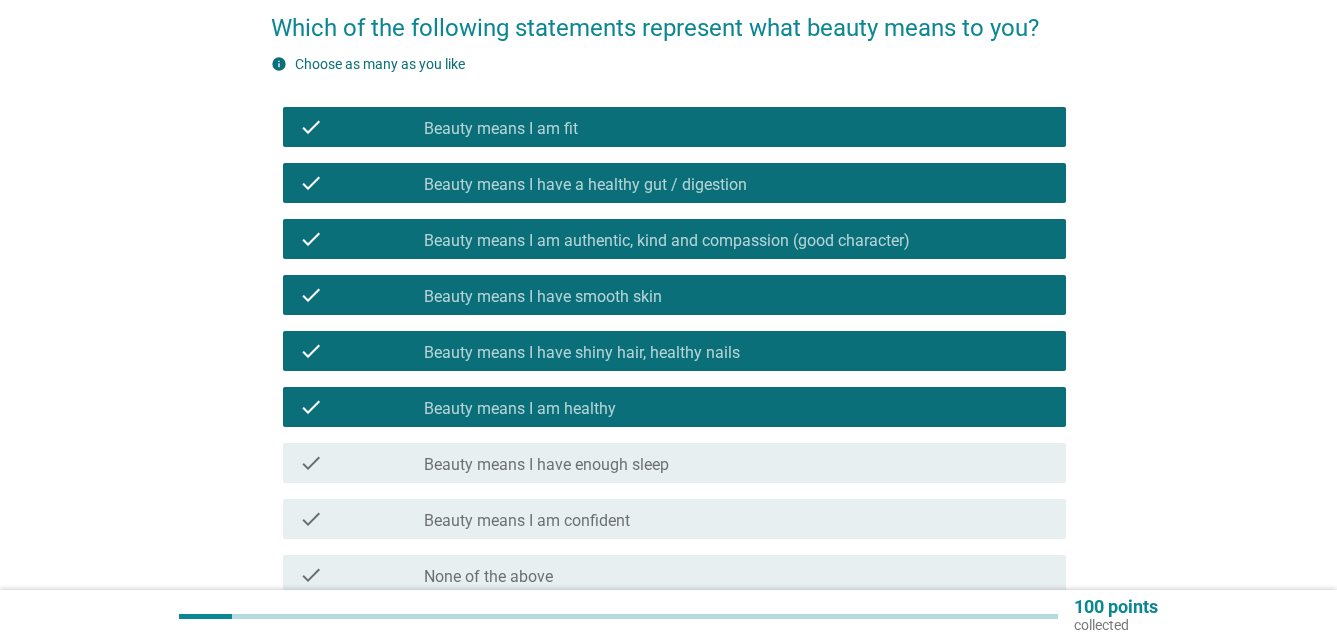 click on "check_box_outline_blank Beauty means I have enough sleep" at bounding box center (737, 463) 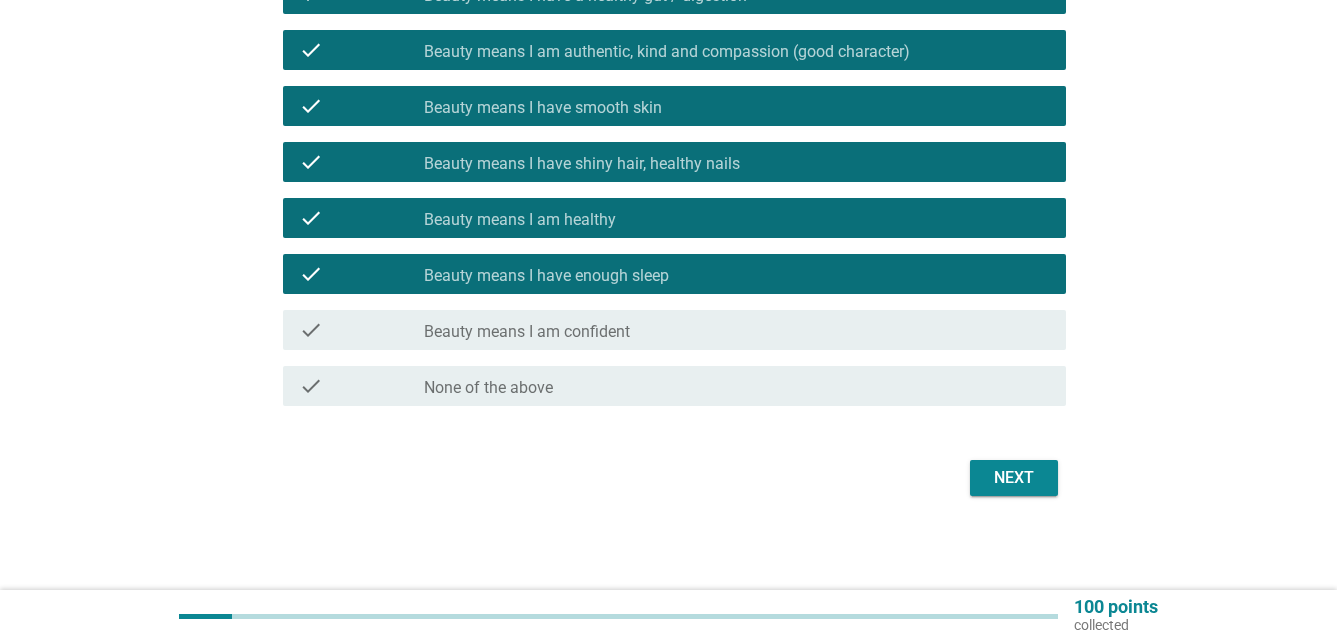 scroll, scrollTop: 291, scrollLeft: 0, axis: vertical 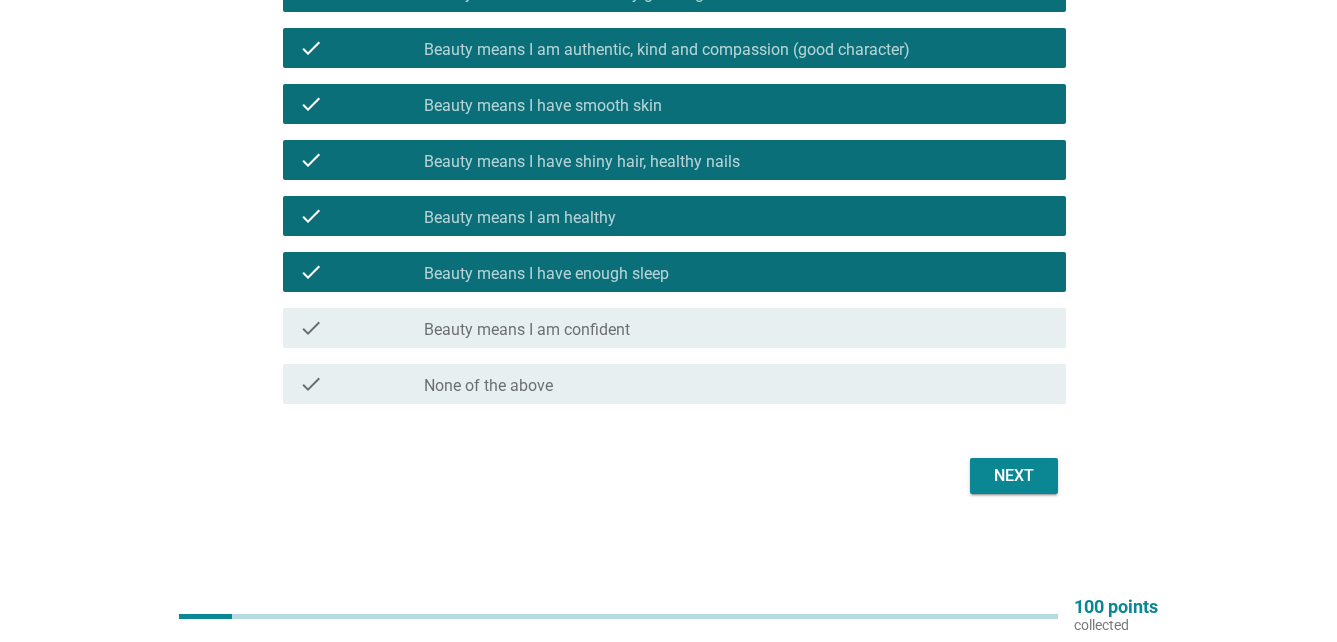 click on "check     check_box_outline_blank Beauty means I am confident" at bounding box center (674, 328) 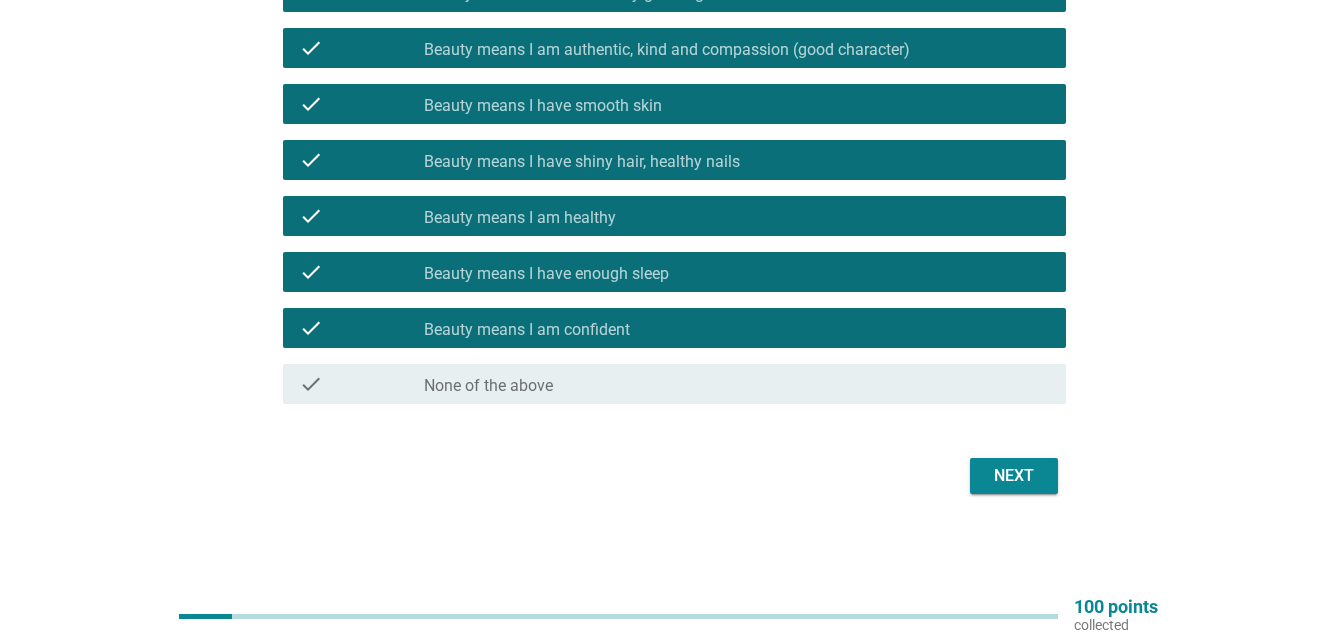 click on "Next" at bounding box center [668, 476] 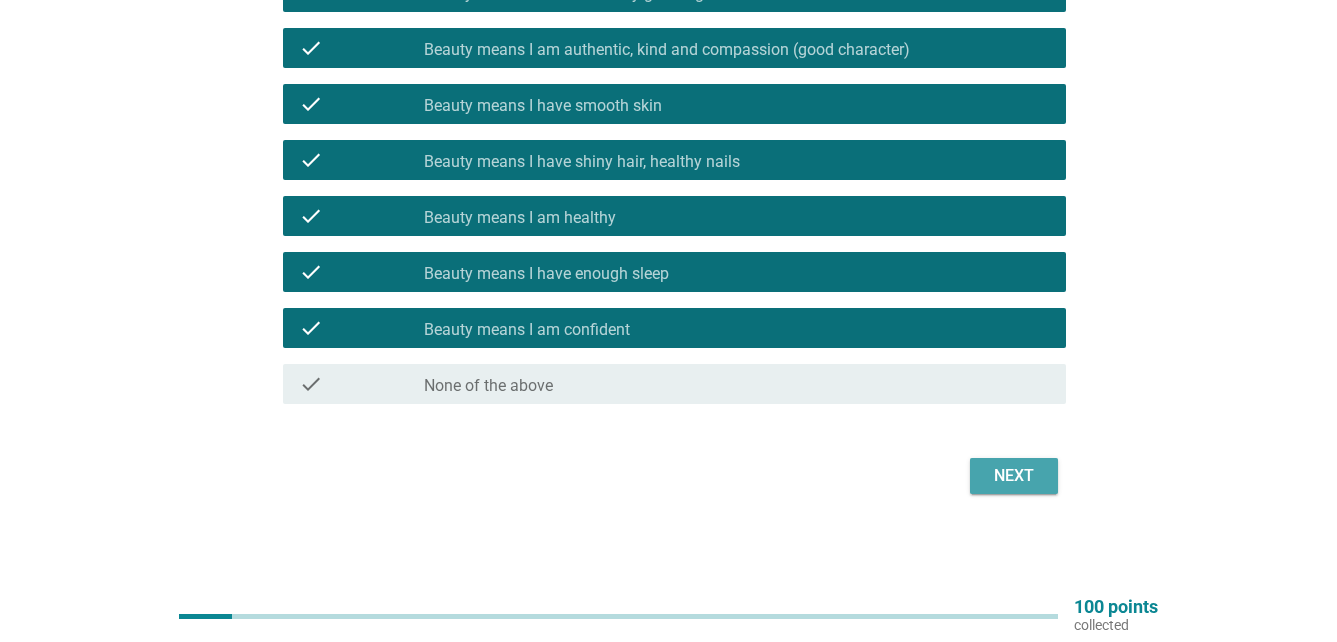 click on "Next" at bounding box center [1014, 476] 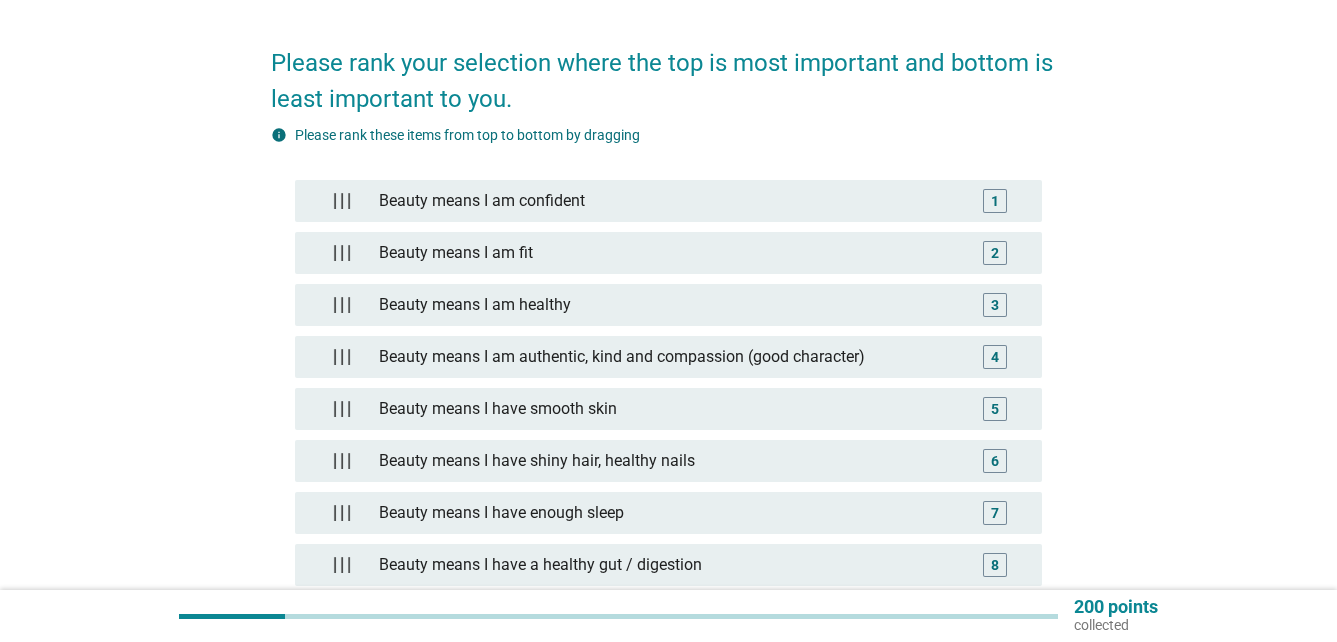 scroll, scrollTop: 100, scrollLeft: 0, axis: vertical 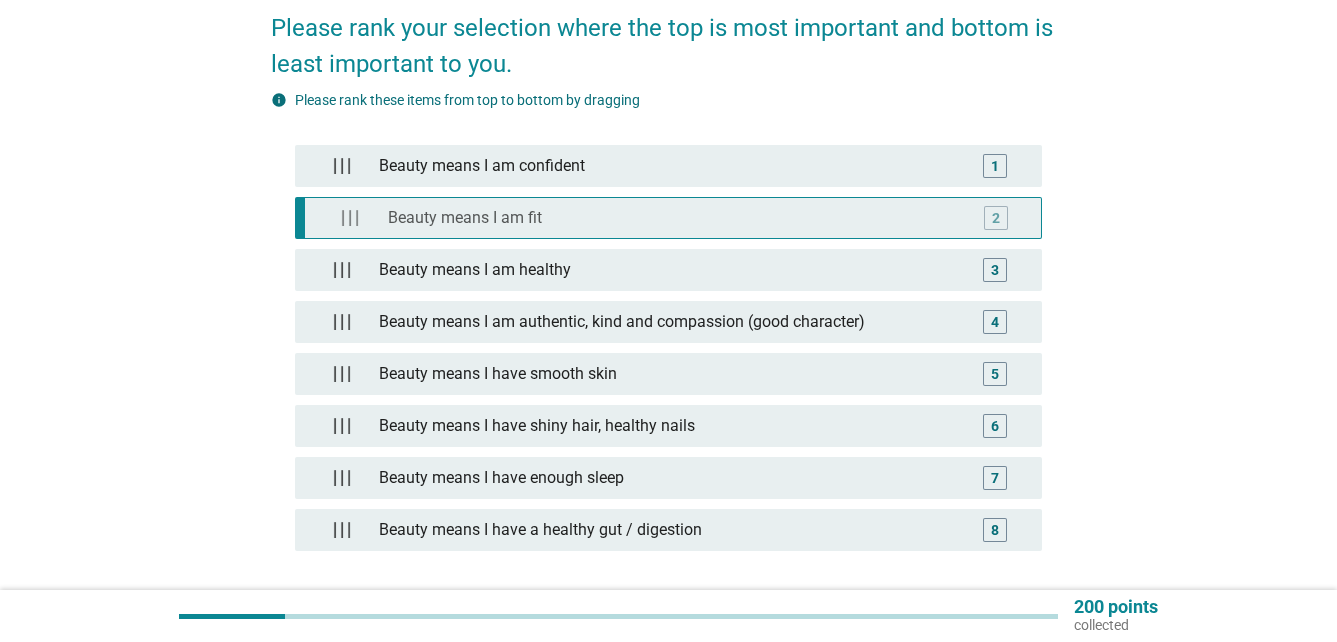 type 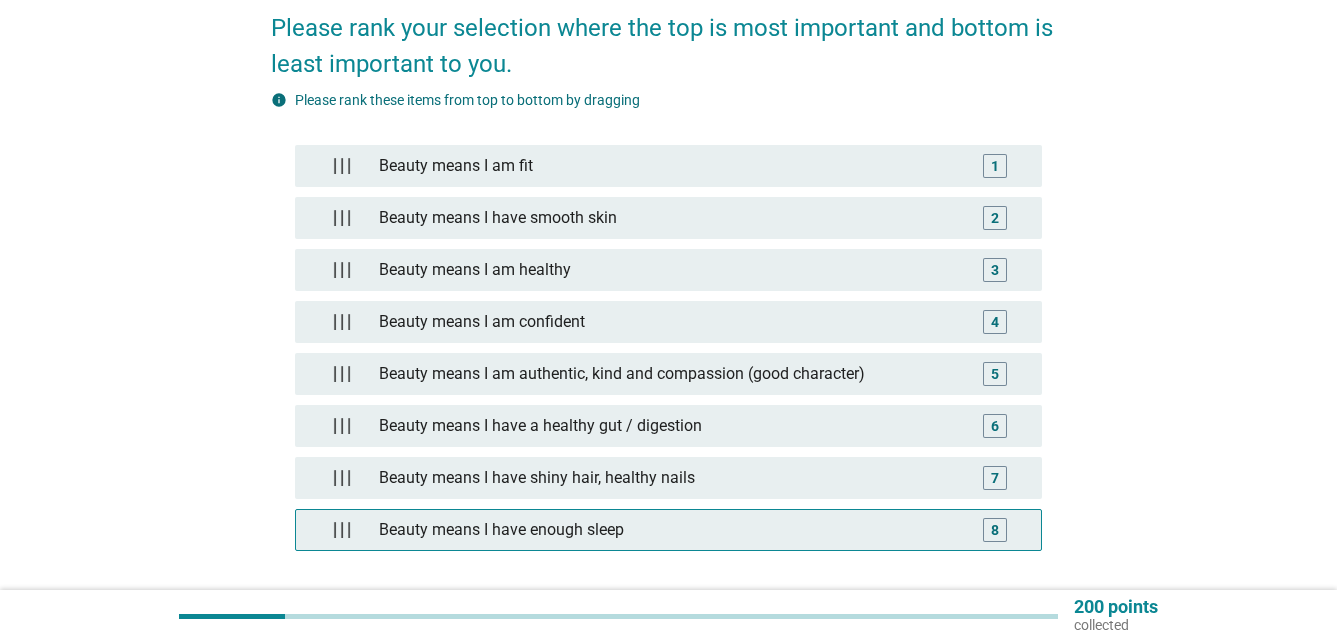 scroll, scrollTop: 283, scrollLeft: 0, axis: vertical 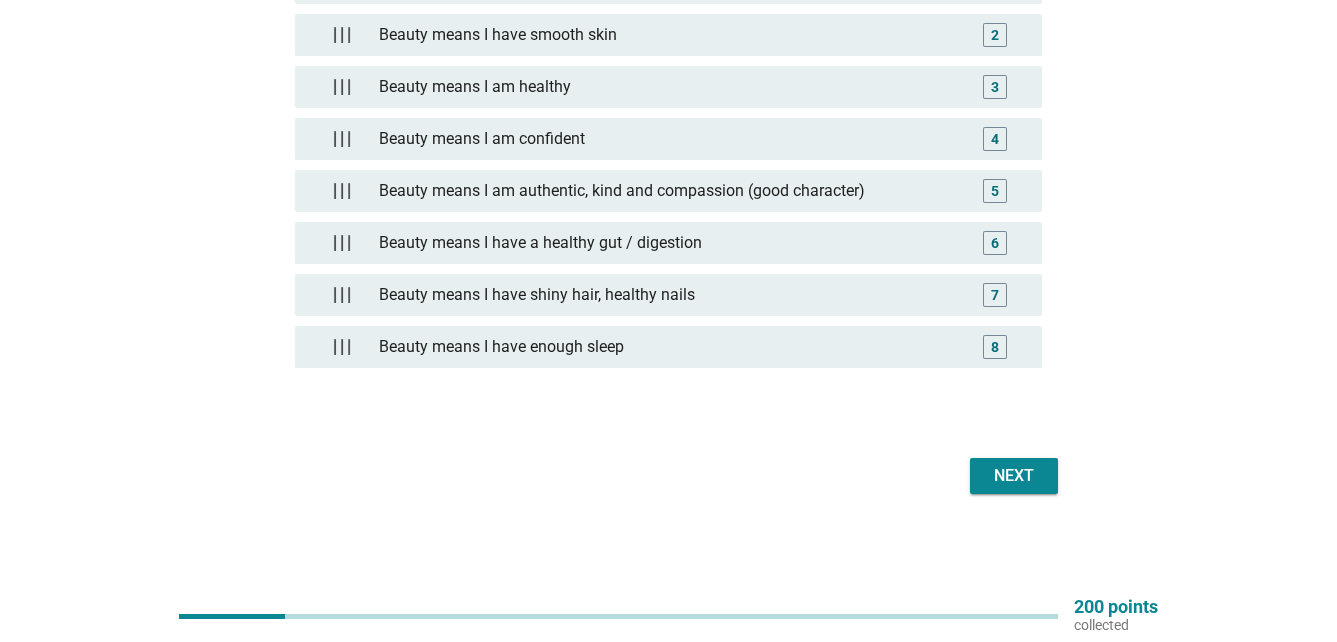 click on "Please rank your selection where the top is most important and bottom is least important to you.     info   Please rank these items from top to bottom by dragging     Beauty means I am fit   1   Beauty means I have smooth skin   2   Beauty means I am healthy   3   Beauty means I am confident   4   Beauty means I am authentic, kind and compassion (good character)   5   Beauty means I have a healthy gut / digestion   6   Beauty means I have shiny hair, healthy nails   7   Beauty means I have enough sleep   8   Next" at bounding box center [668, 153] 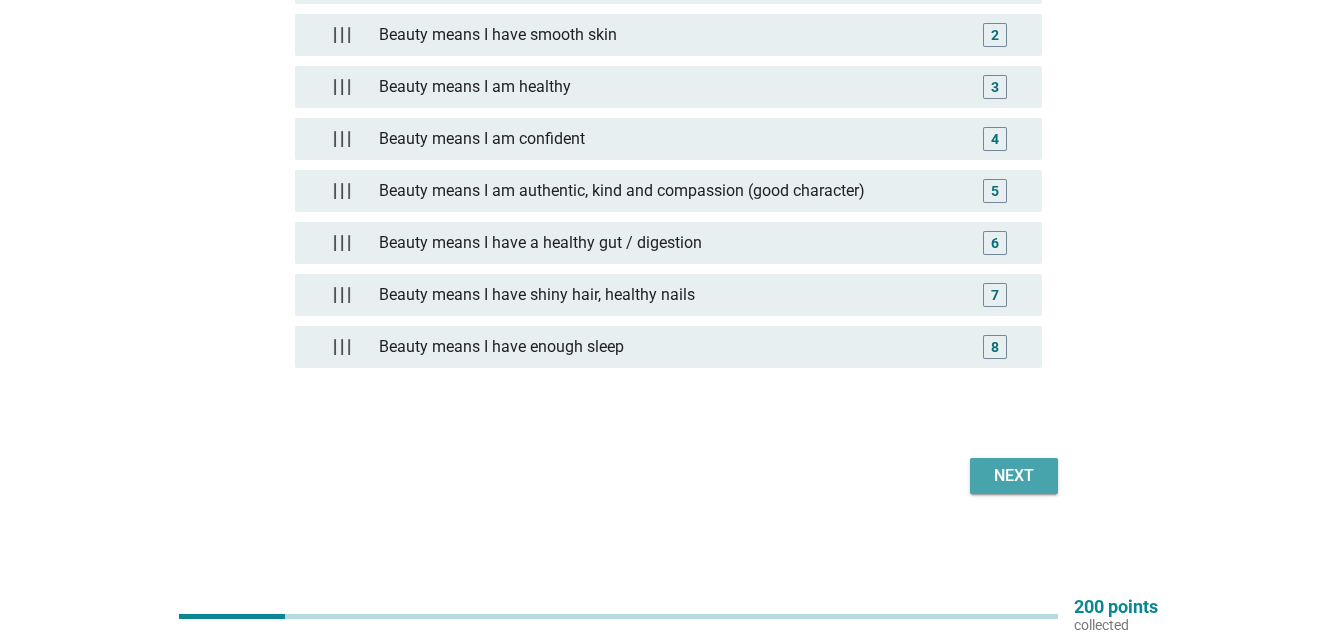click on "Next" at bounding box center [1014, 476] 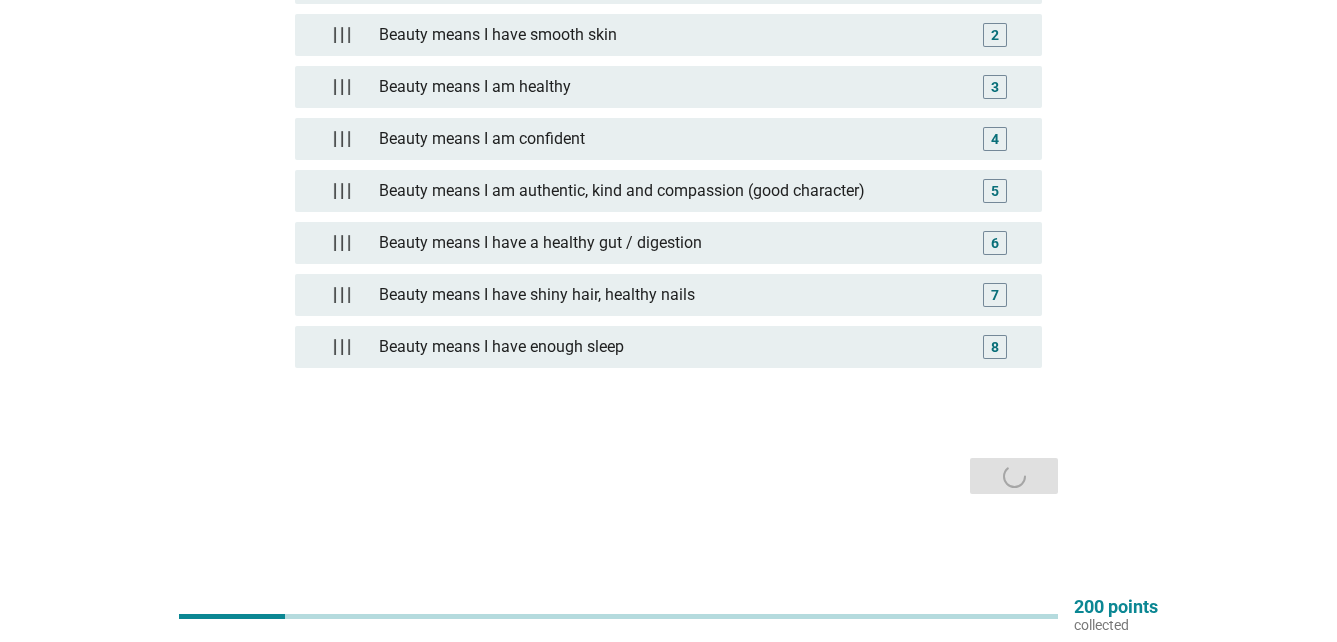 scroll, scrollTop: 0, scrollLeft: 0, axis: both 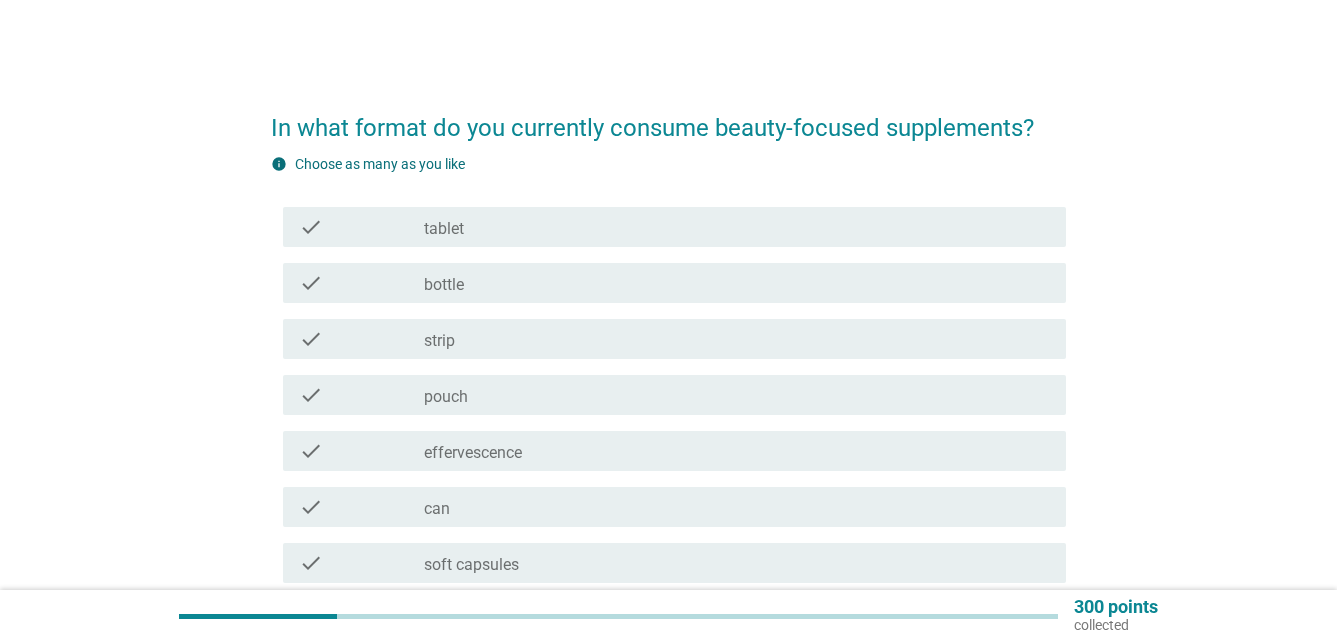 click on "check_box_outline_blank tablet" at bounding box center [737, 227] 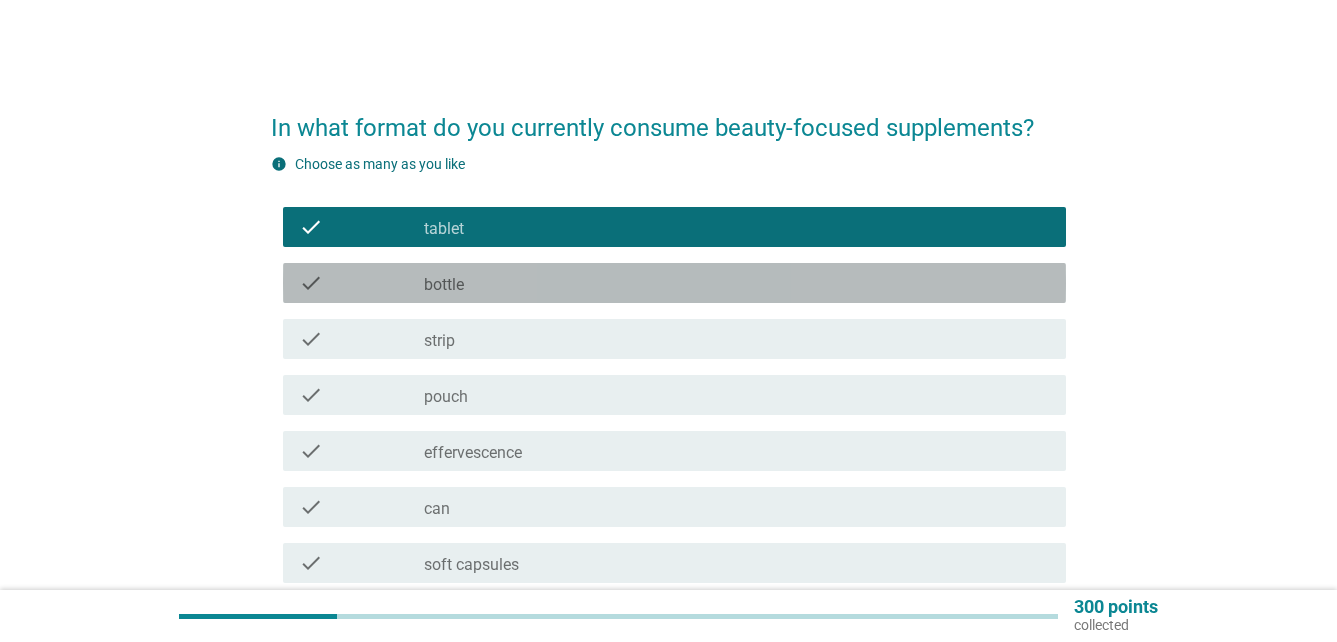 click on "check_box_outline_blank bottle" at bounding box center [737, 283] 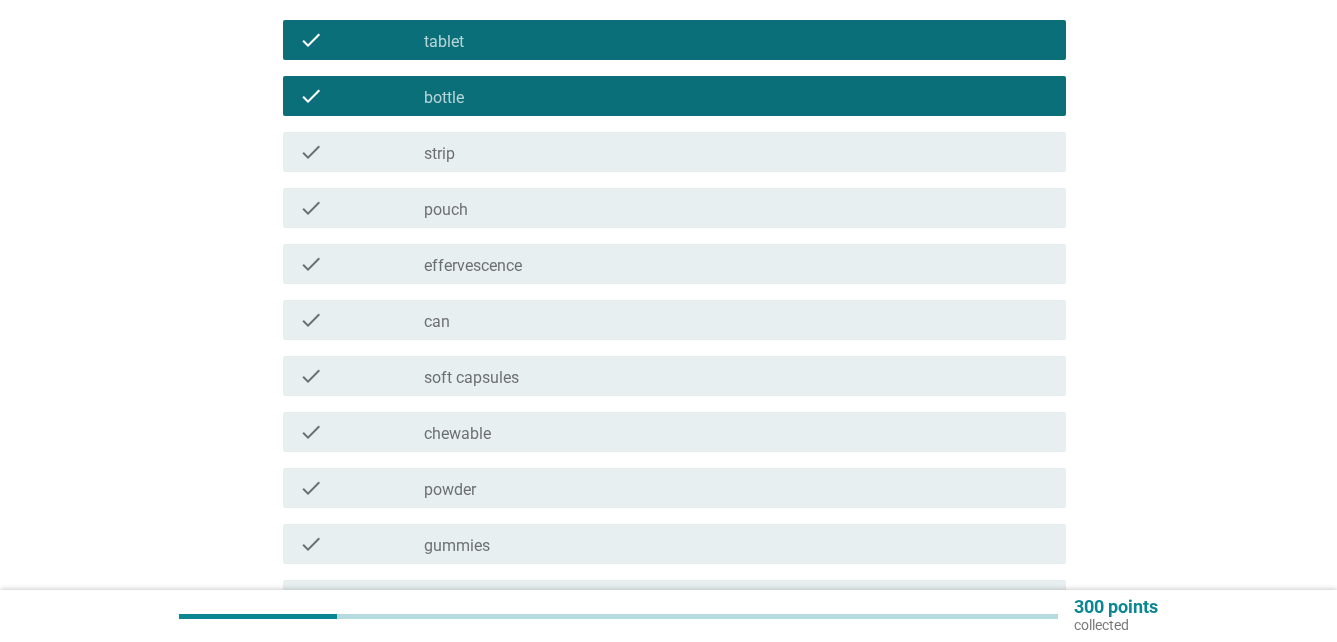 scroll, scrollTop: 200, scrollLeft: 0, axis: vertical 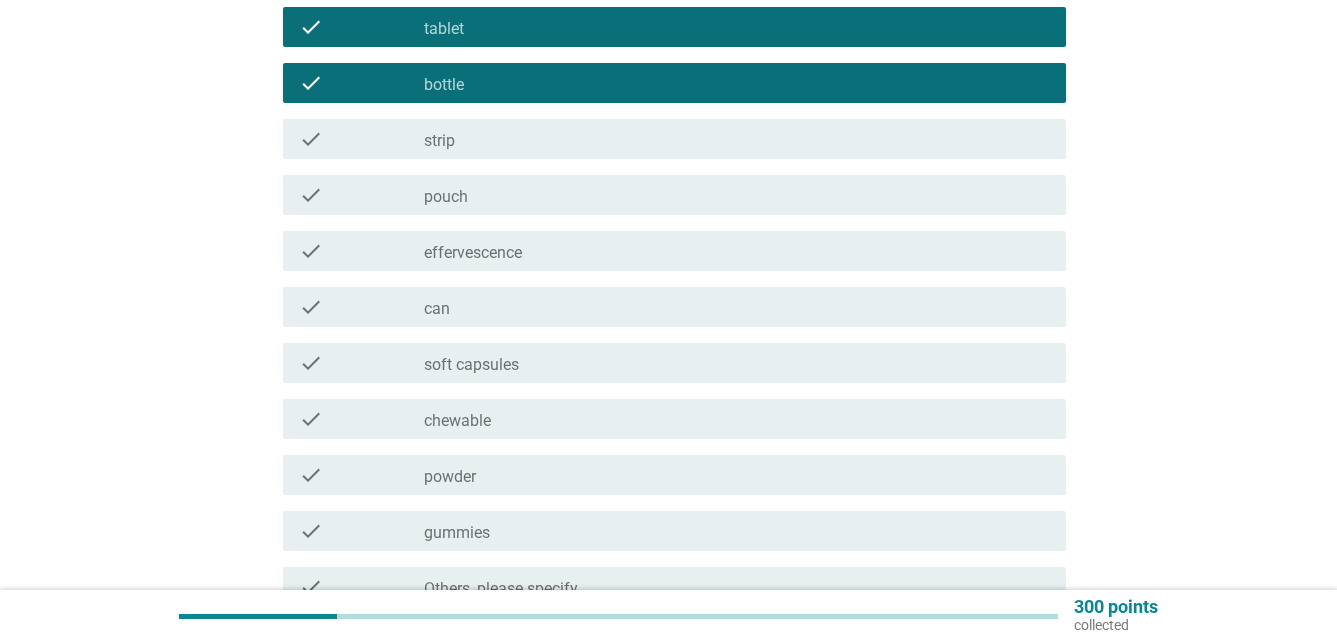 click on "check     check_box_outline_blank effervescence" at bounding box center (674, 251) 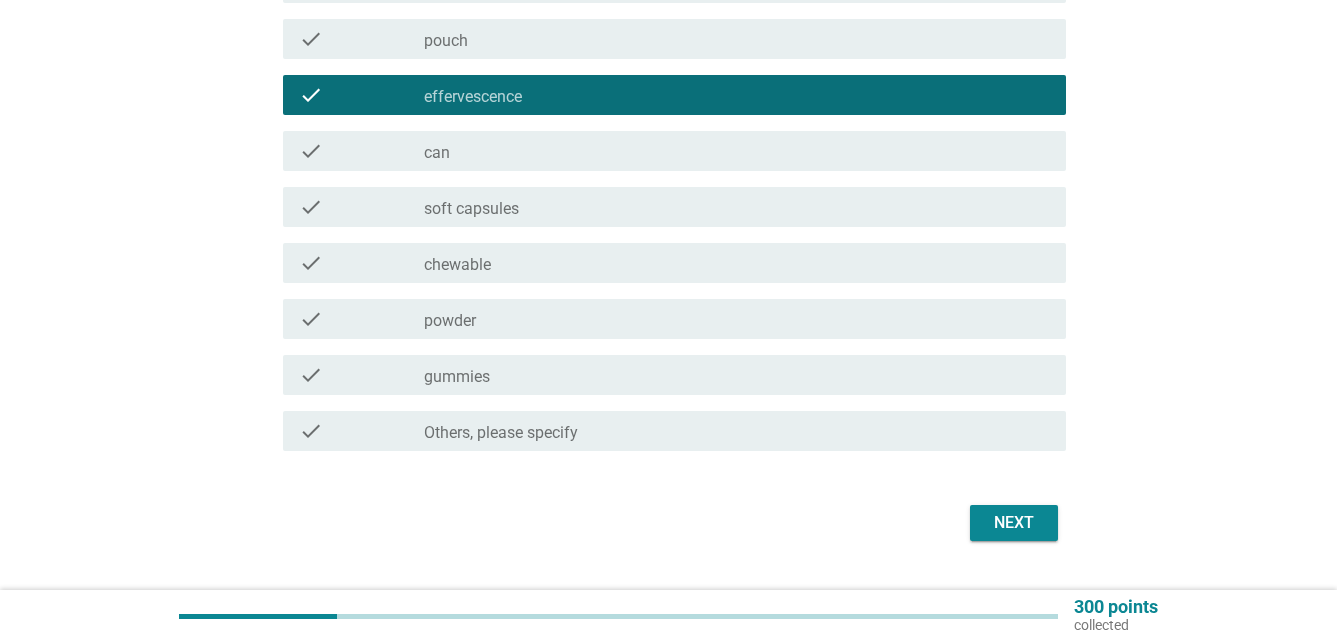 scroll, scrollTop: 400, scrollLeft: 0, axis: vertical 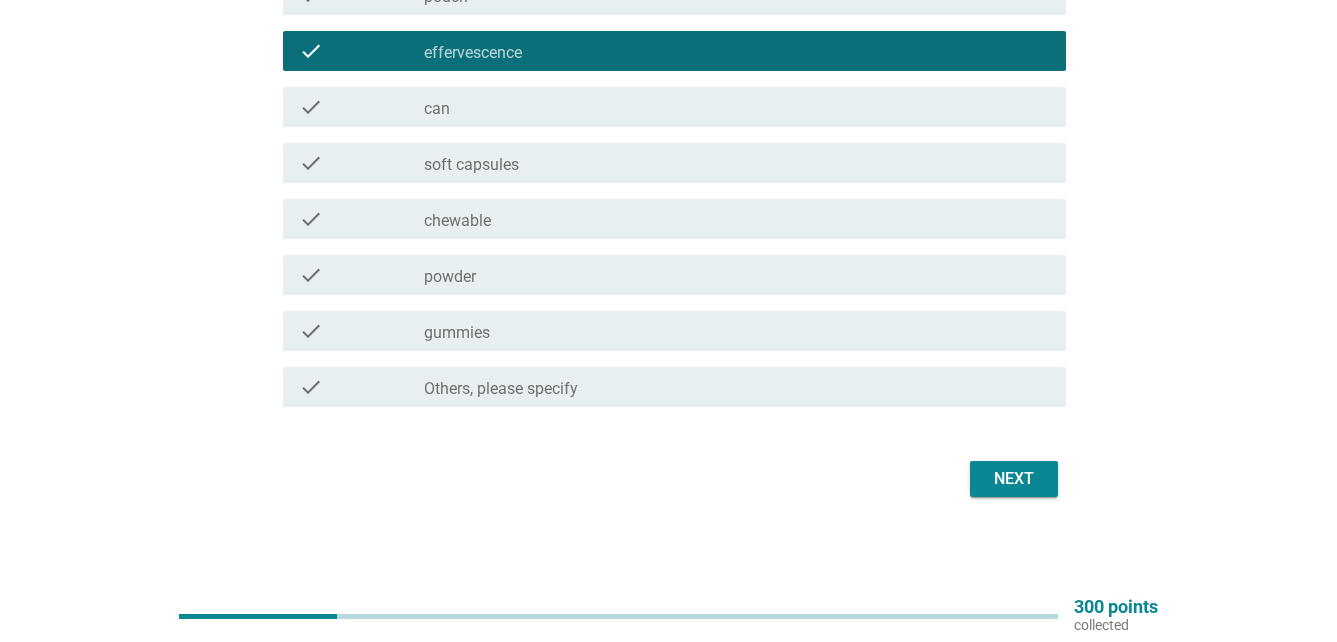 click on "check     check_box_outline_blank chewable" at bounding box center [674, 219] 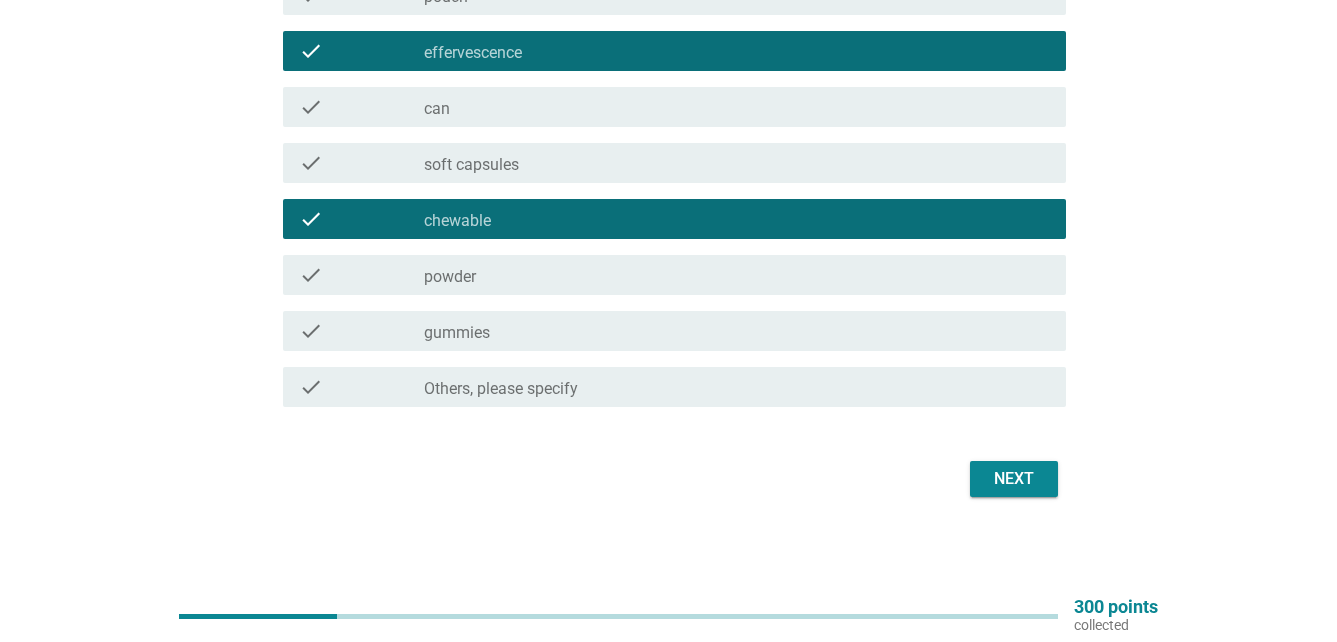 click on "check_box_outline_blank gummies" at bounding box center [737, 331] 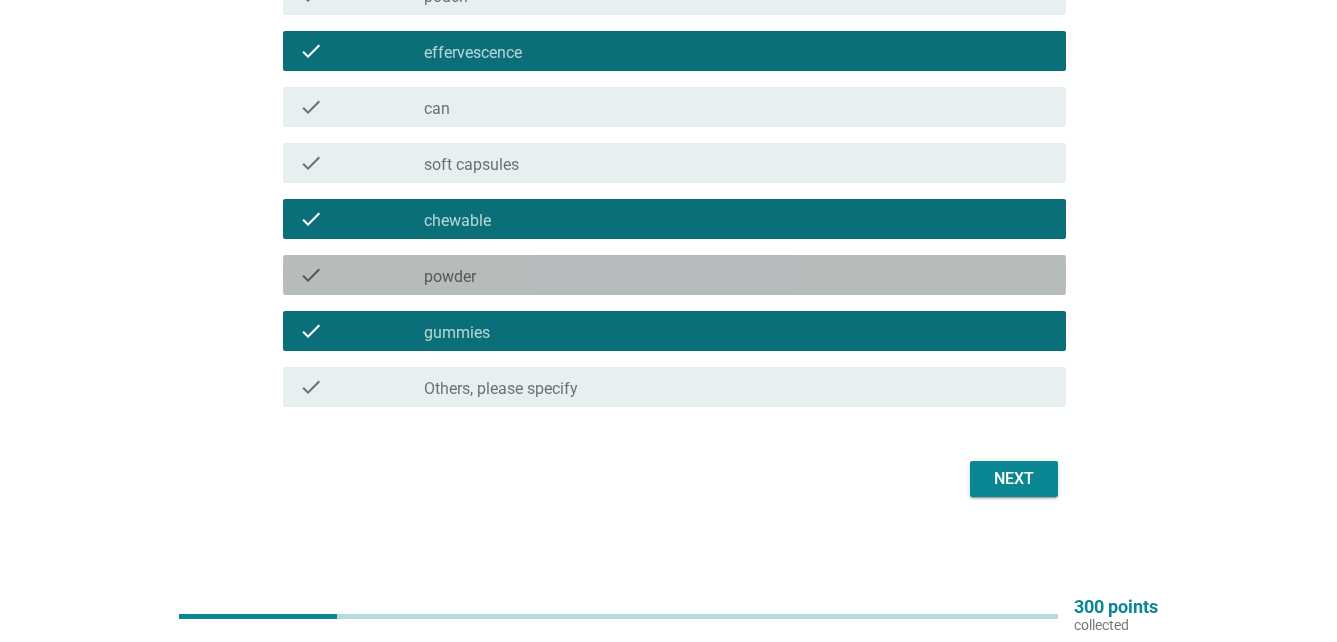 click on "check_box_outline_blank powder" at bounding box center (737, 275) 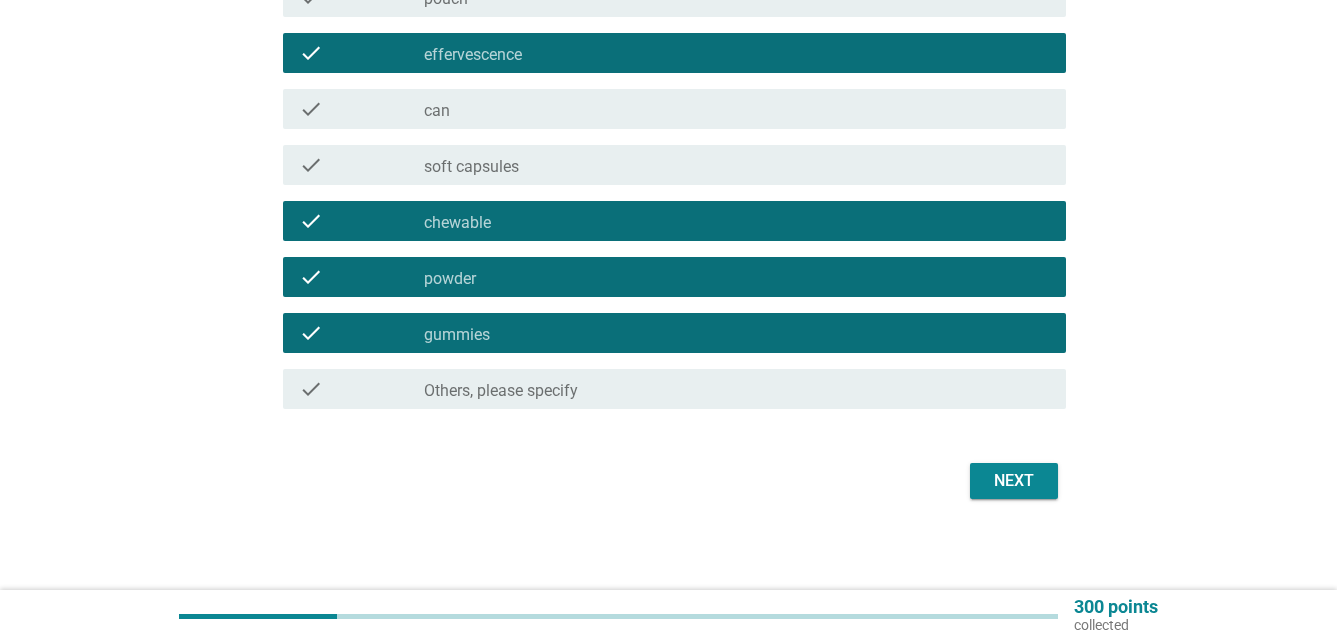scroll, scrollTop: 400, scrollLeft: 0, axis: vertical 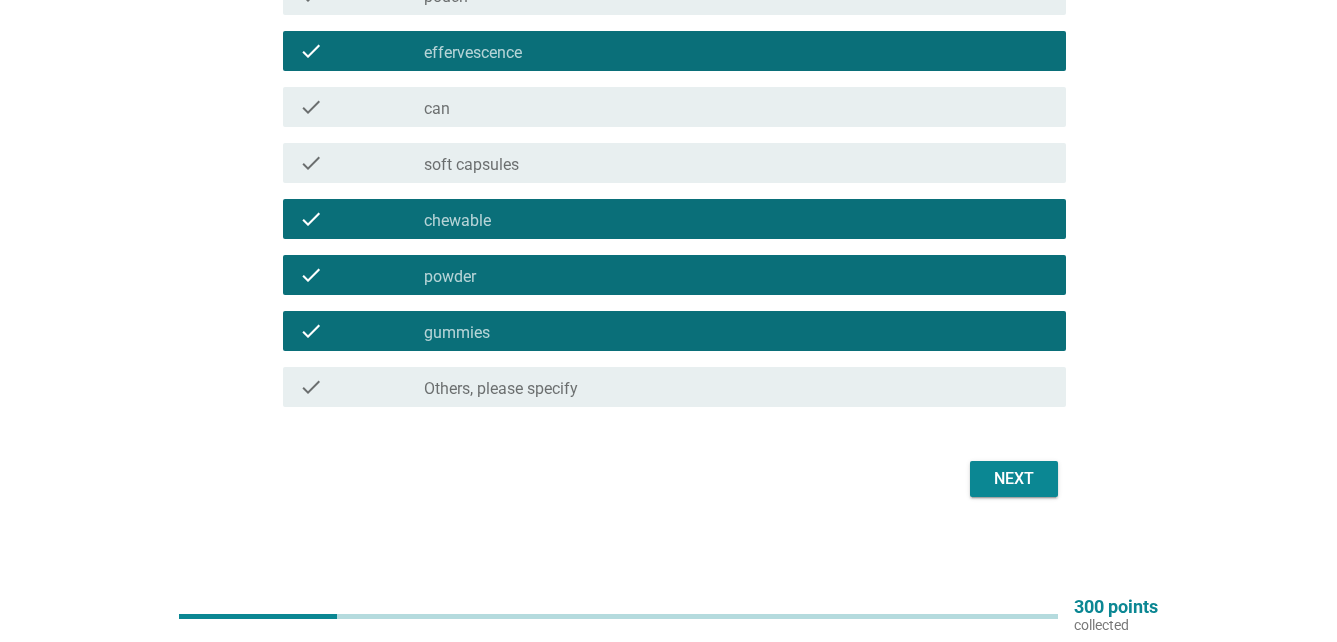 click on "Next" at bounding box center (1014, 479) 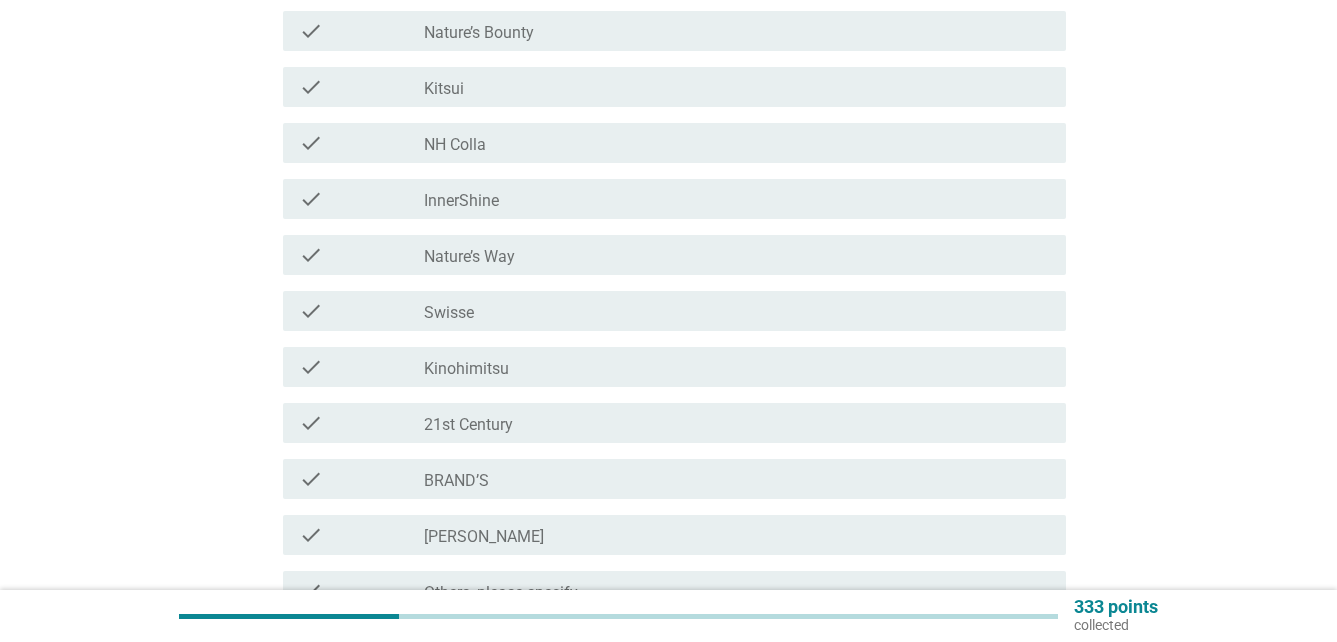 scroll, scrollTop: 0, scrollLeft: 0, axis: both 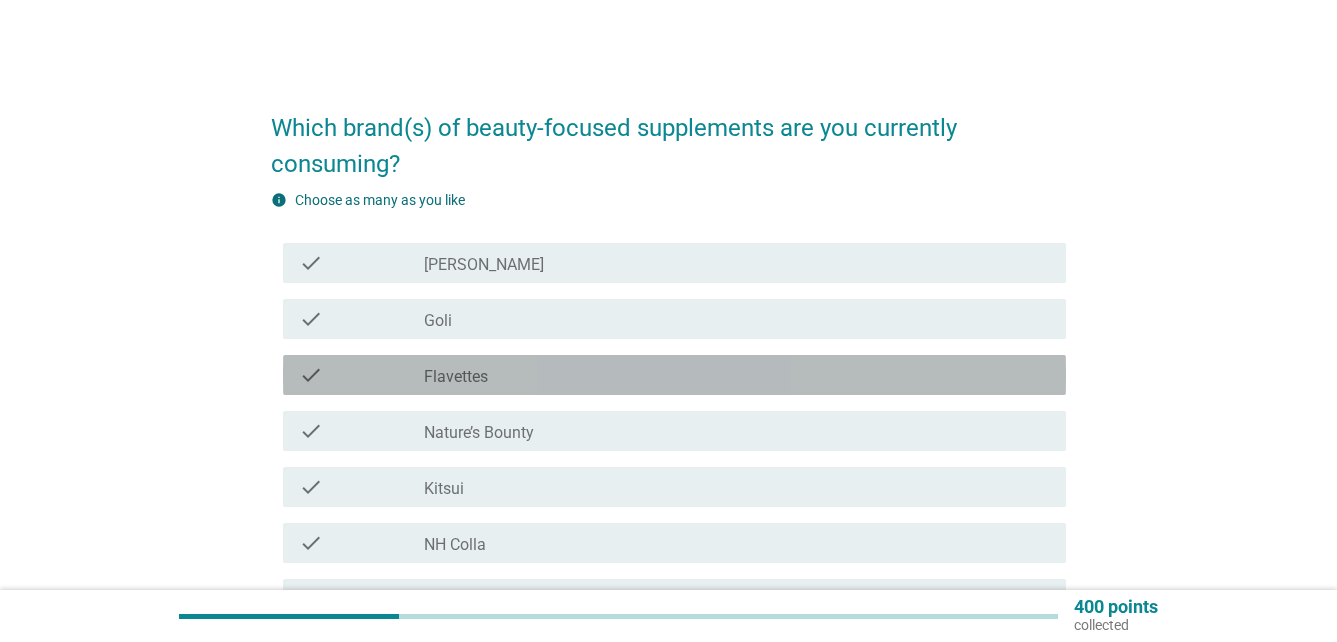 click on "check     check_box_outline_blank Flavettes" at bounding box center [674, 375] 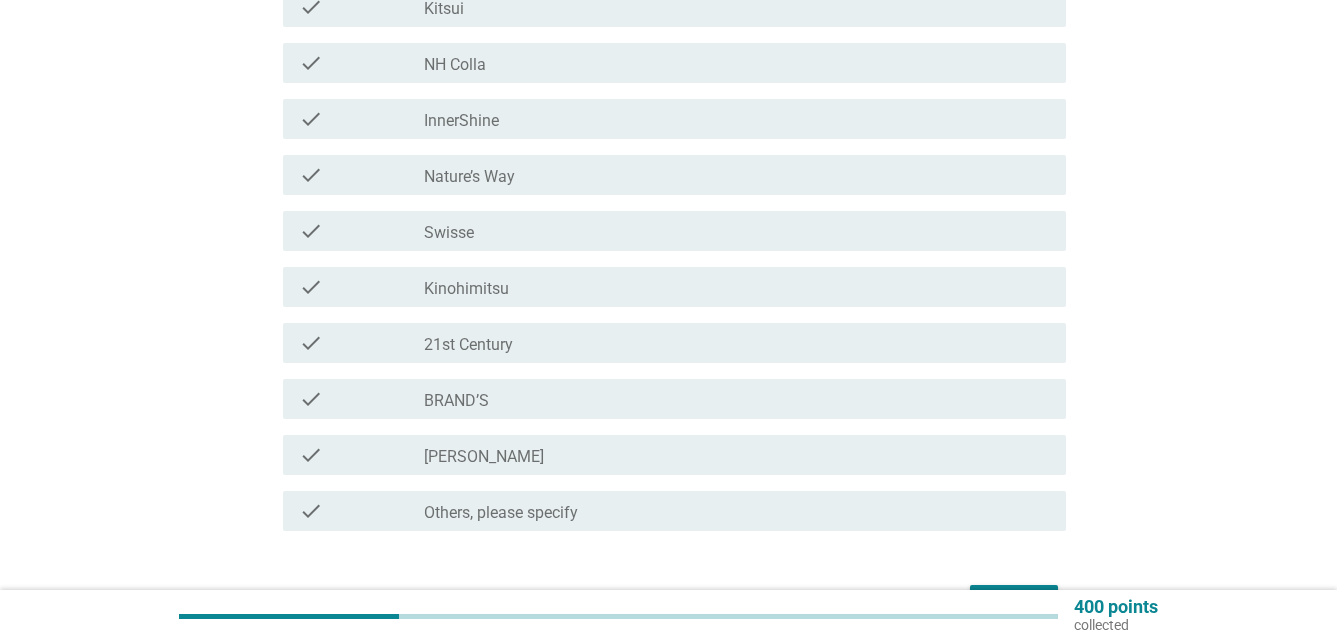 scroll, scrollTop: 500, scrollLeft: 0, axis: vertical 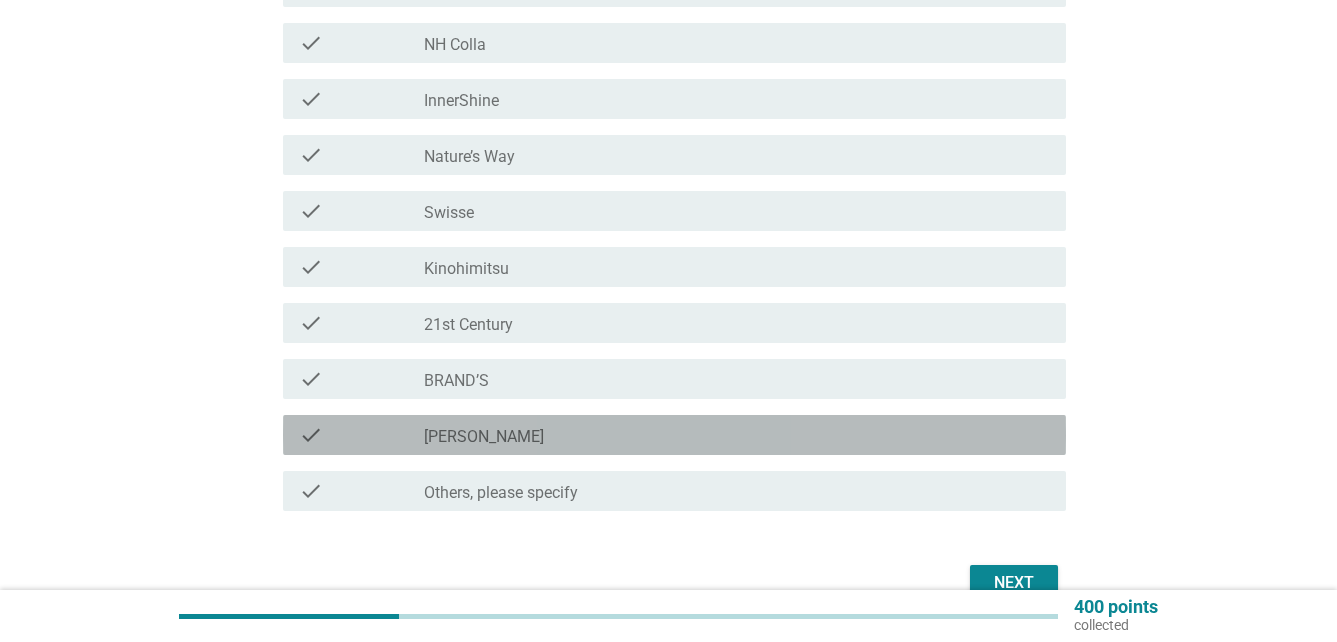 click on "check_box_outline_blank Blackmores" at bounding box center (737, 435) 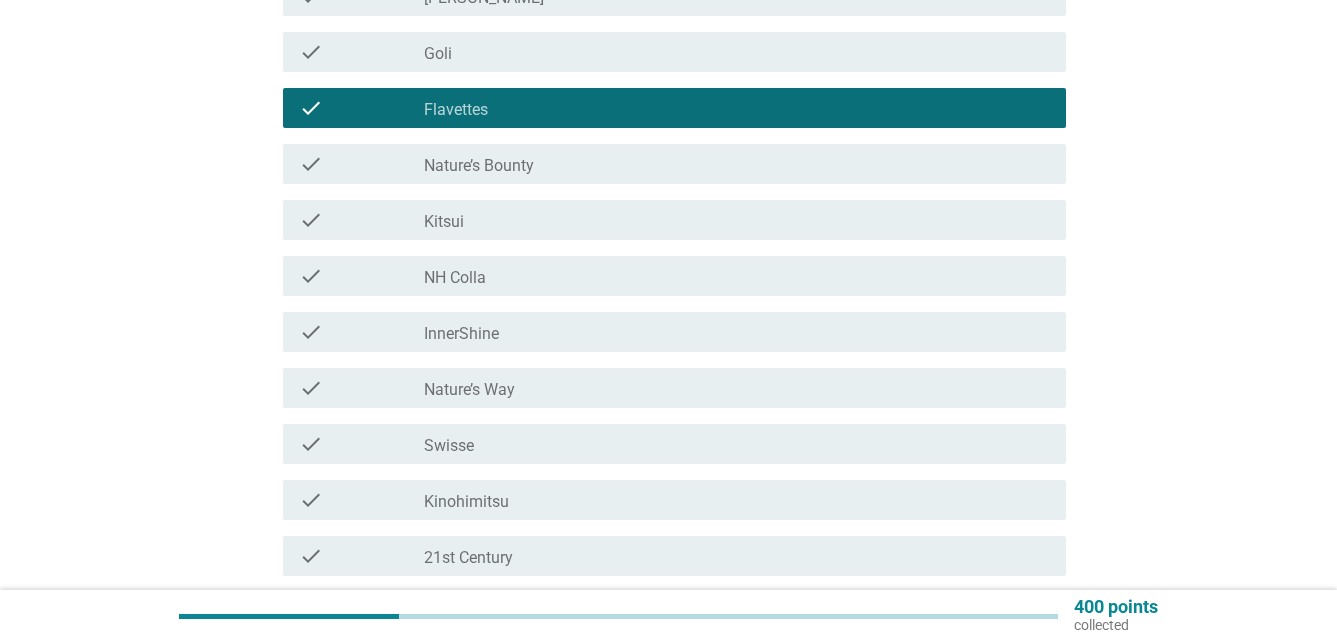 scroll, scrollTop: 300, scrollLeft: 0, axis: vertical 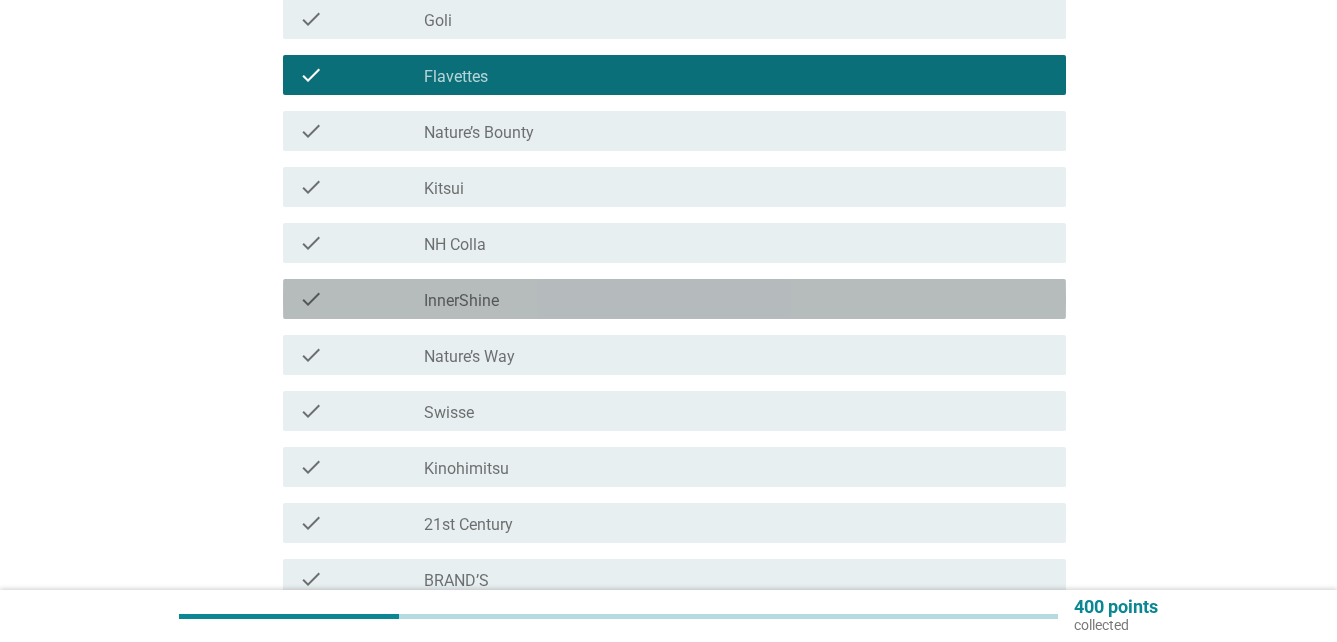 click on "check_box_outline_blank InnerShine" at bounding box center [737, 299] 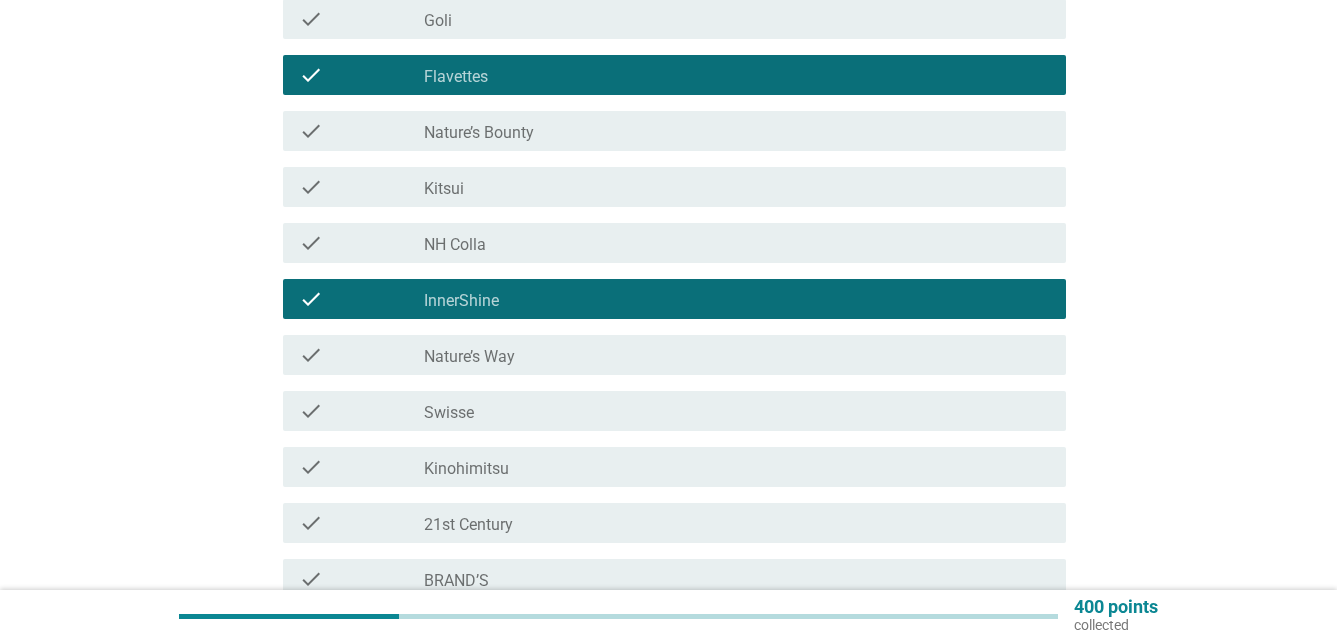 scroll, scrollTop: 400, scrollLeft: 0, axis: vertical 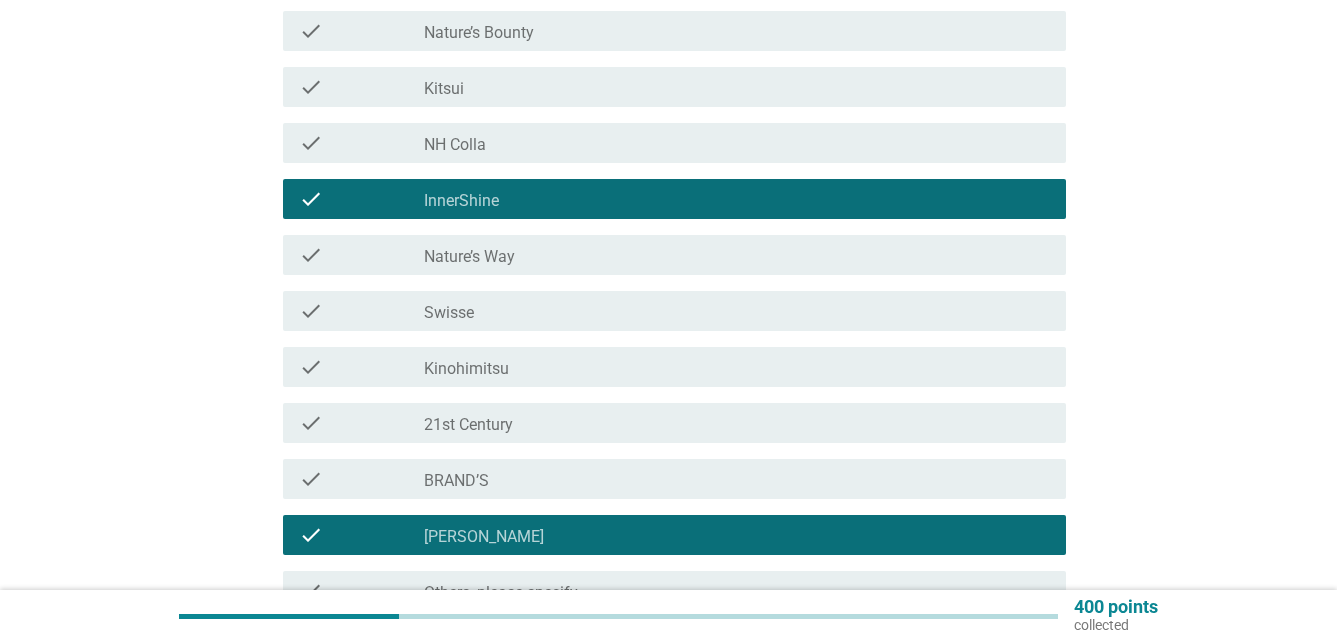 click on "BRAND’S" at bounding box center [456, 481] 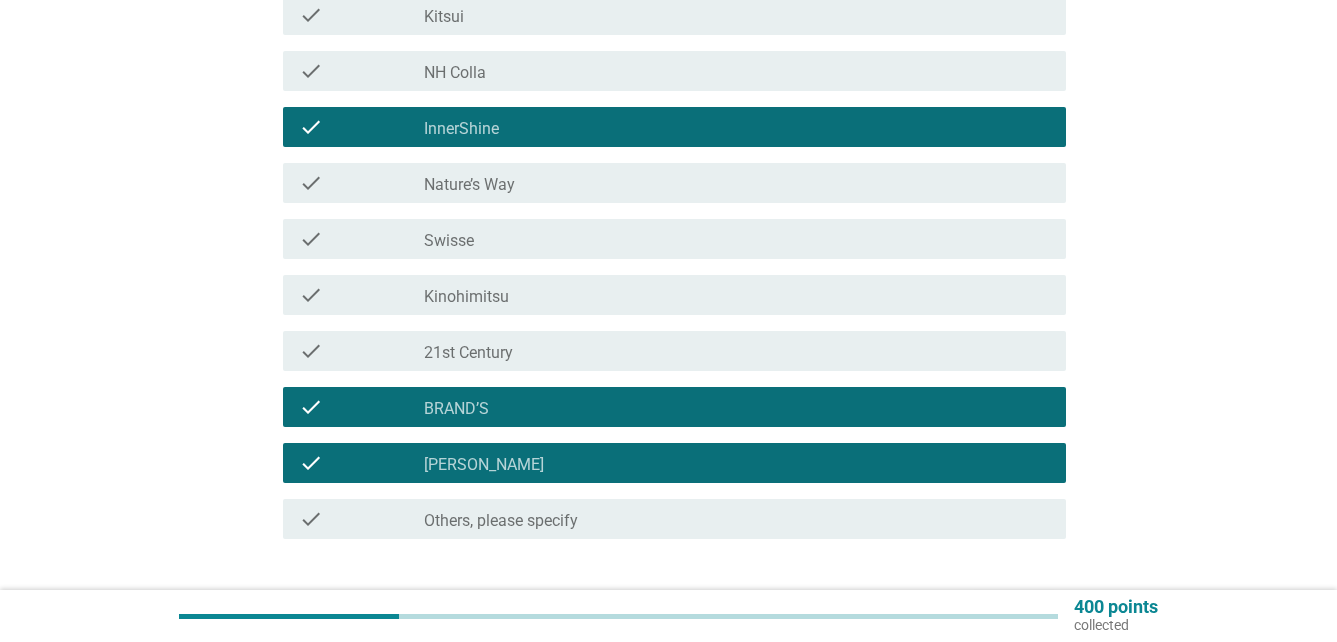 scroll, scrollTop: 500, scrollLeft: 0, axis: vertical 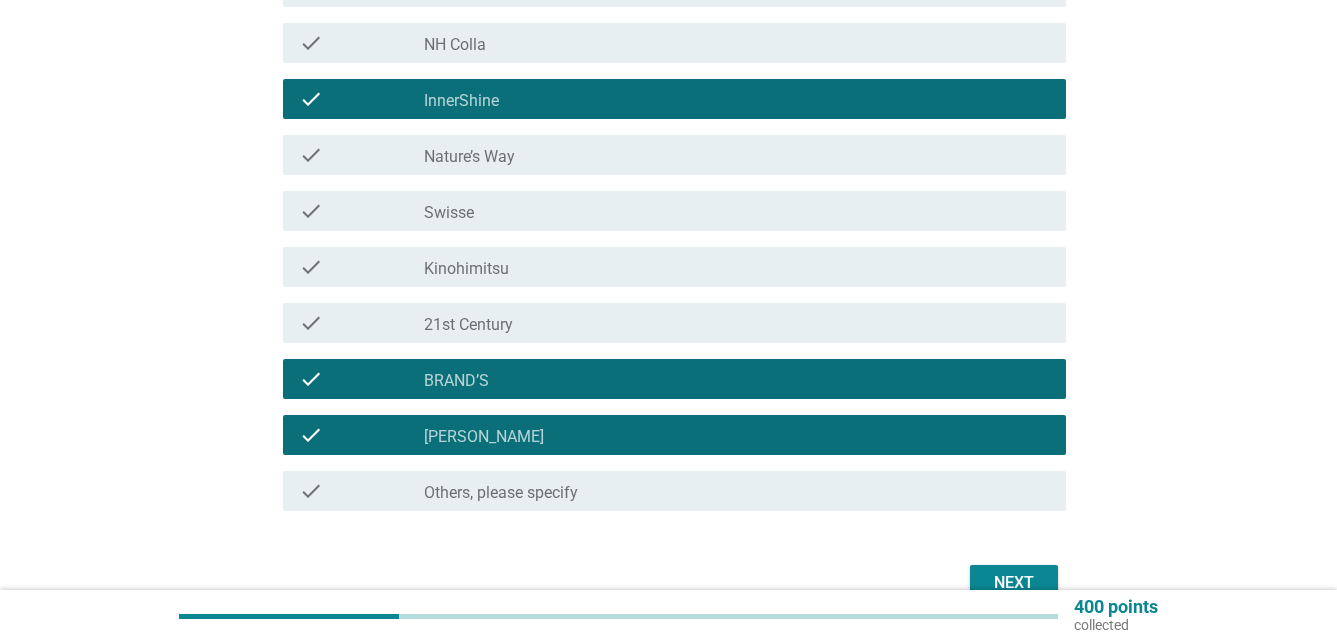 click on "400 points
collected" at bounding box center (668, 616) 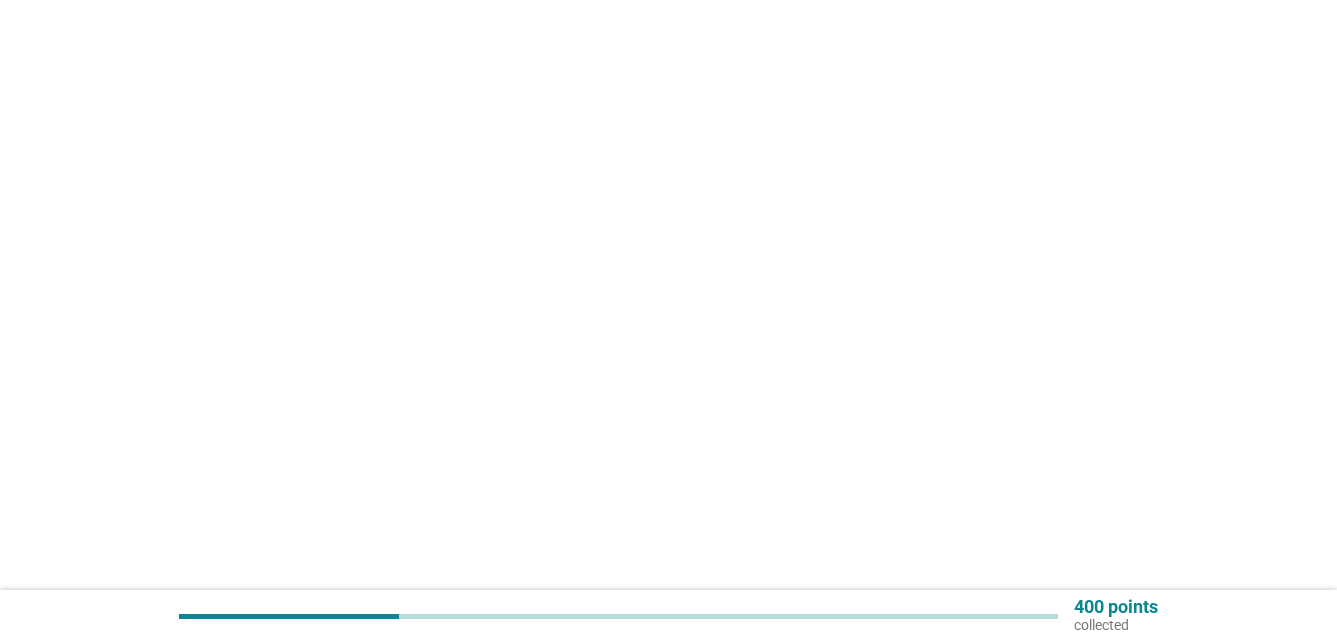 scroll, scrollTop: 0, scrollLeft: 0, axis: both 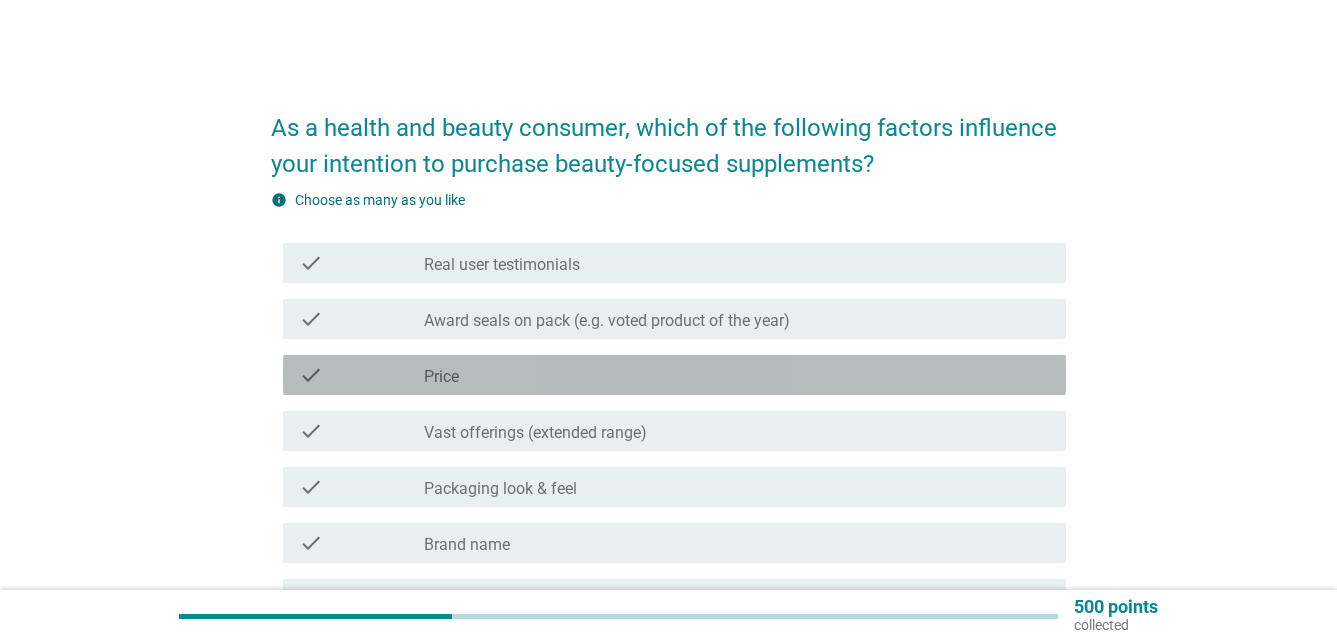 click on "check_box_outline_blank Price" at bounding box center (737, 375) 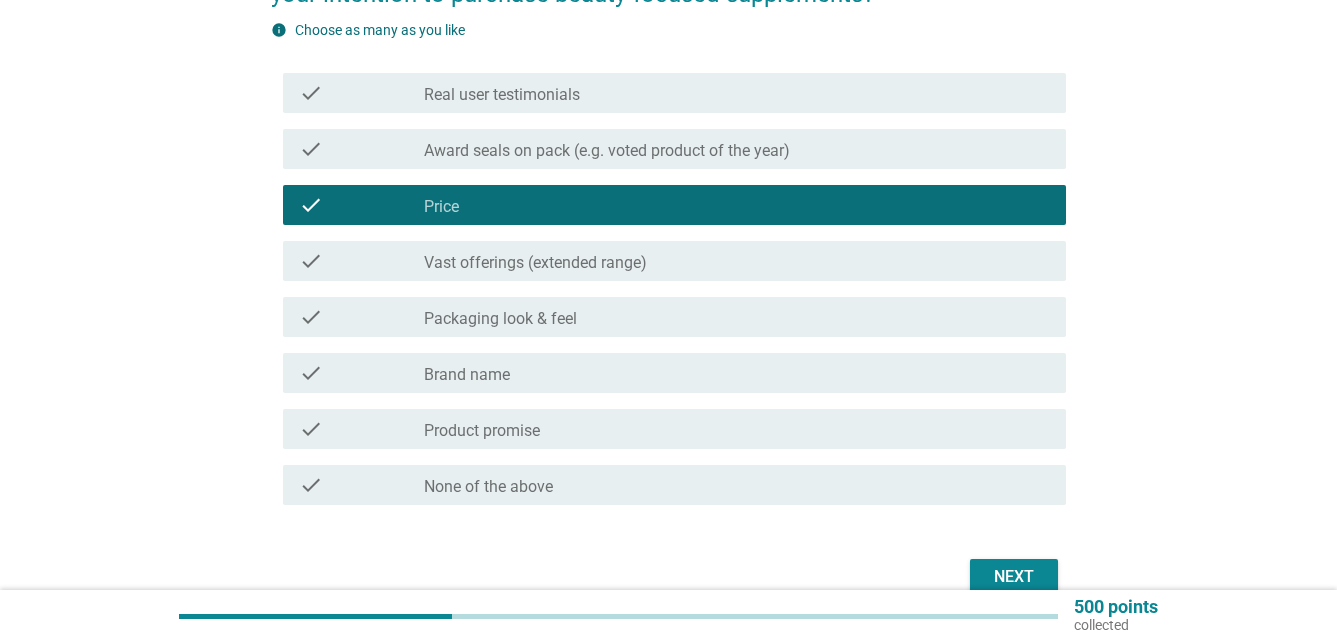 scroll, scrollTop: 200, scrollLeft: 0, axis: vertical 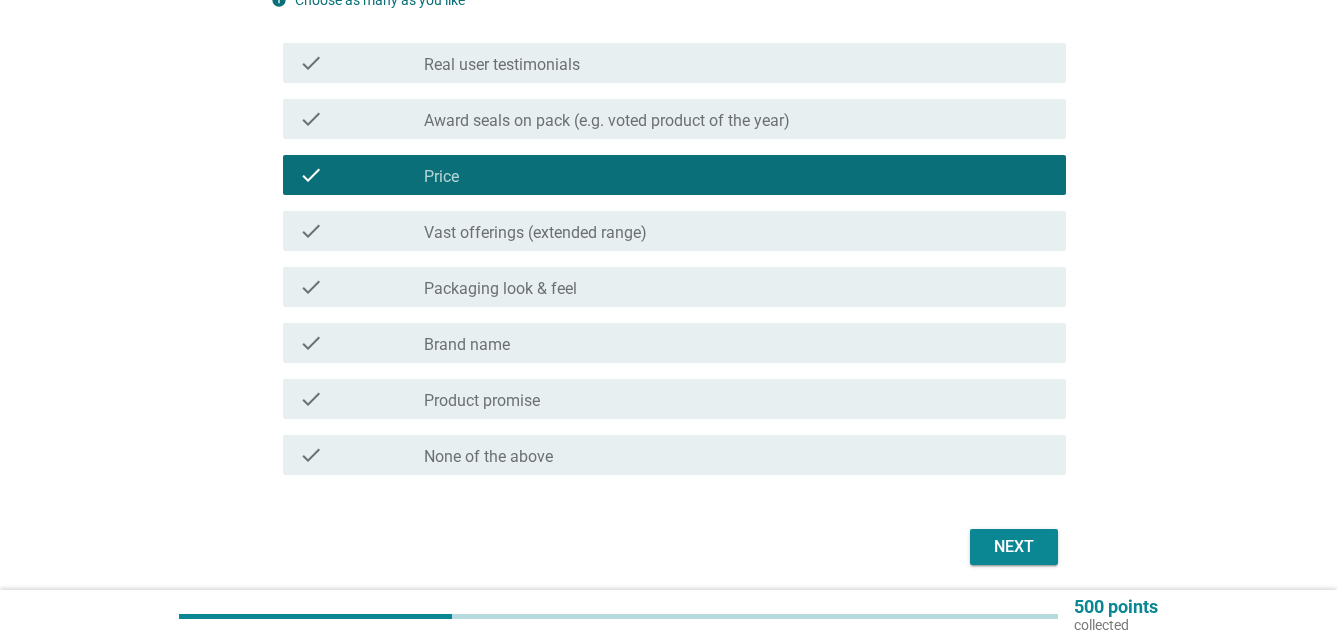 click on "check     check_box_outline_blank Product promise" at bounding box center [674, 399] 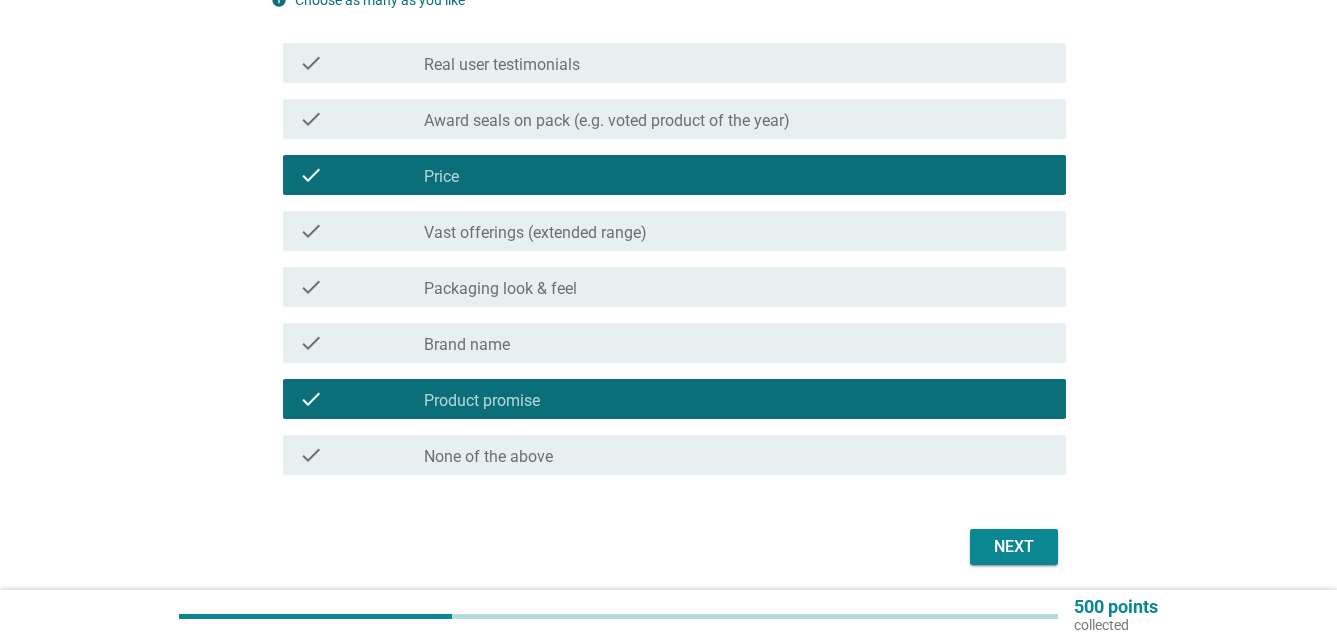 click on "check_box_outline_blank Brand name" at bounding box center (737, 343) 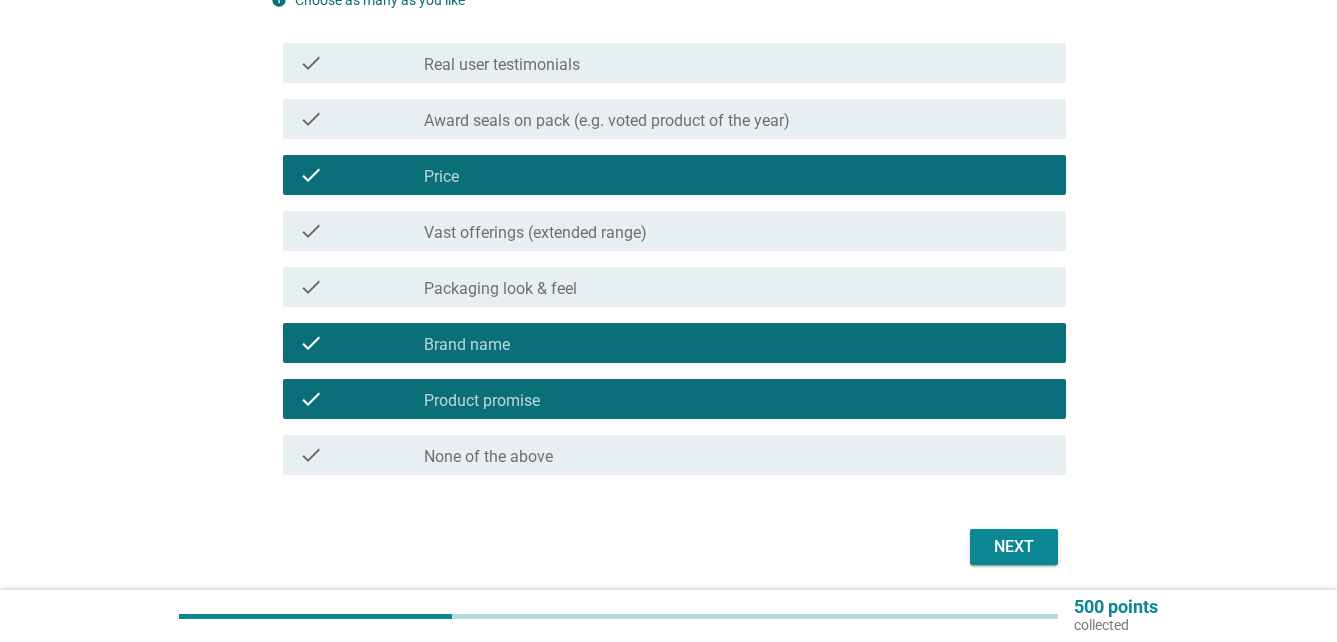 scroll, scrollTop: 100, scrollLeft: 0, axis: vertical 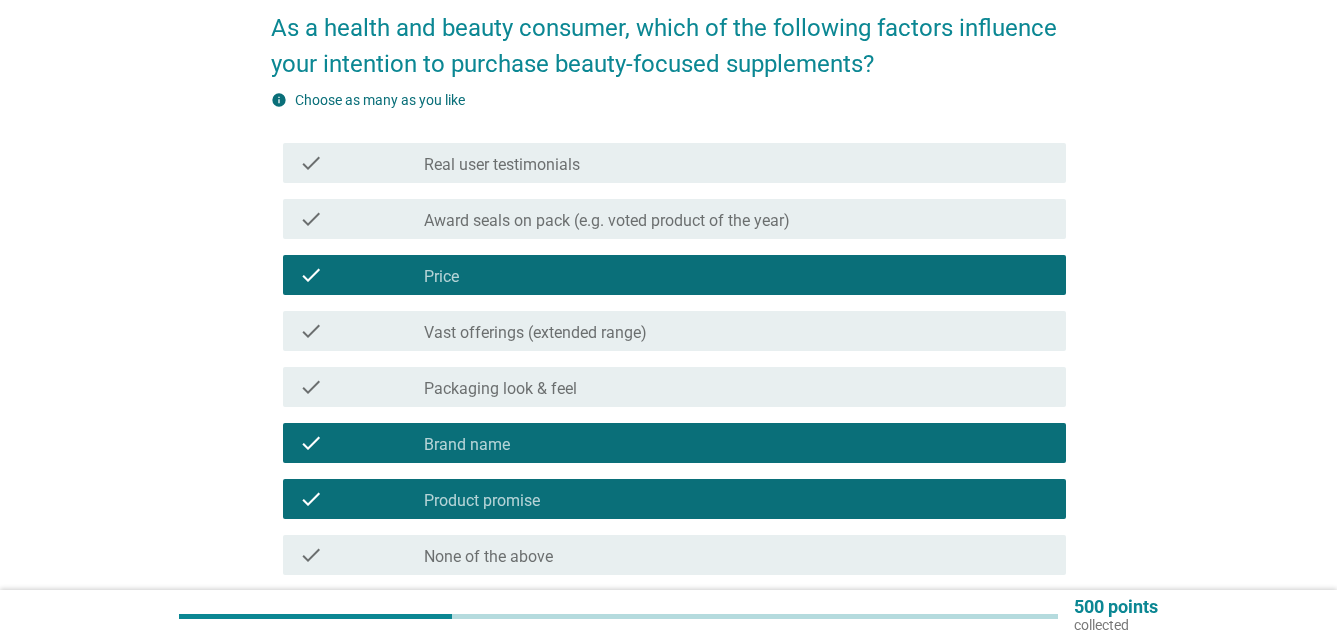 click on "Vast offerings (extended range)" at bounding box center (535, 333) 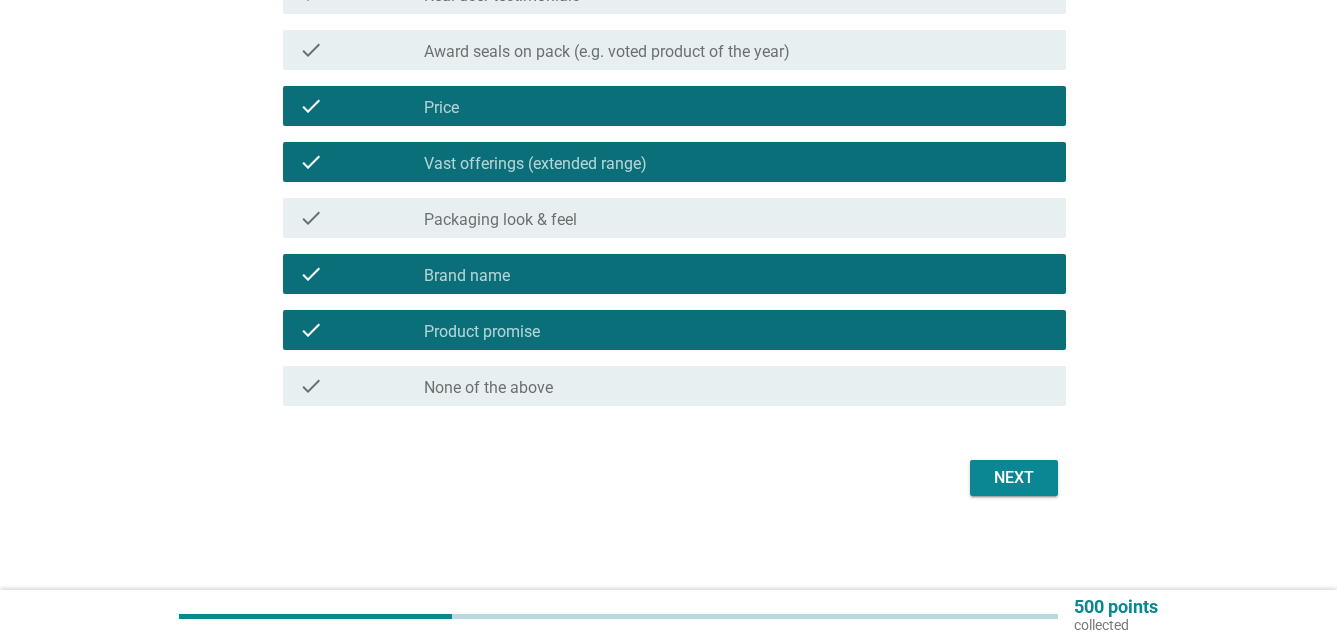 scroll, scrollTop: 271, scrollLeft: 0, axis: vertical 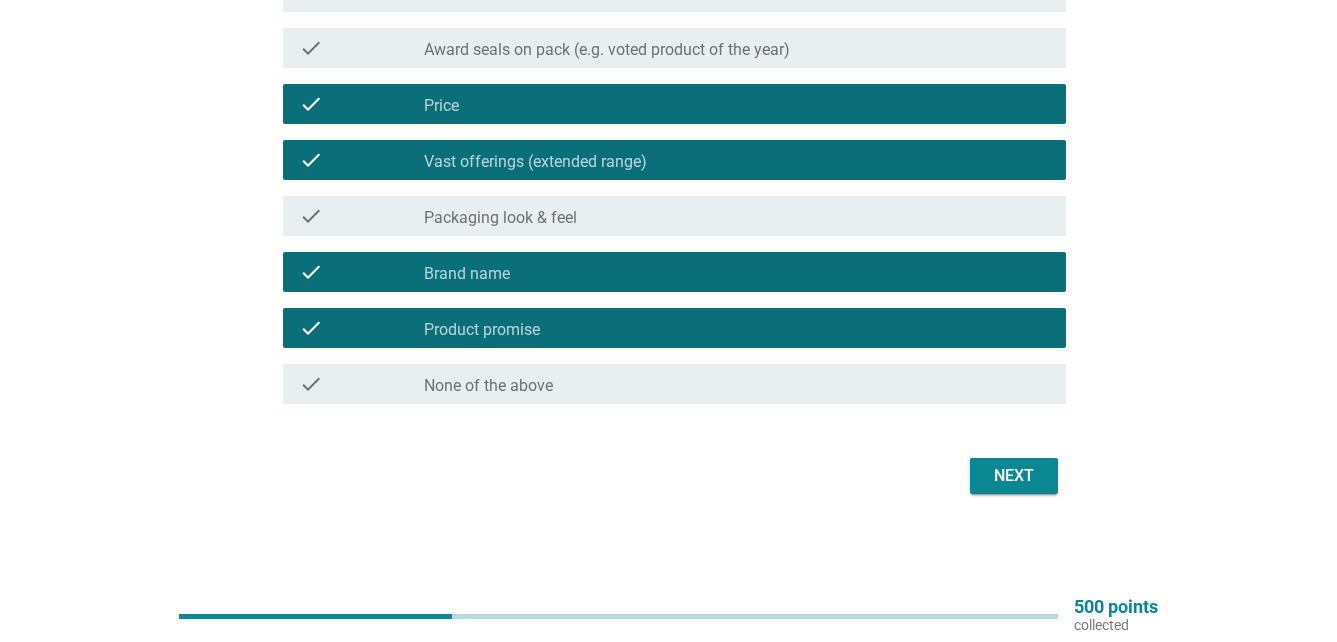 click on "Next" at bounding box center (668, 476) 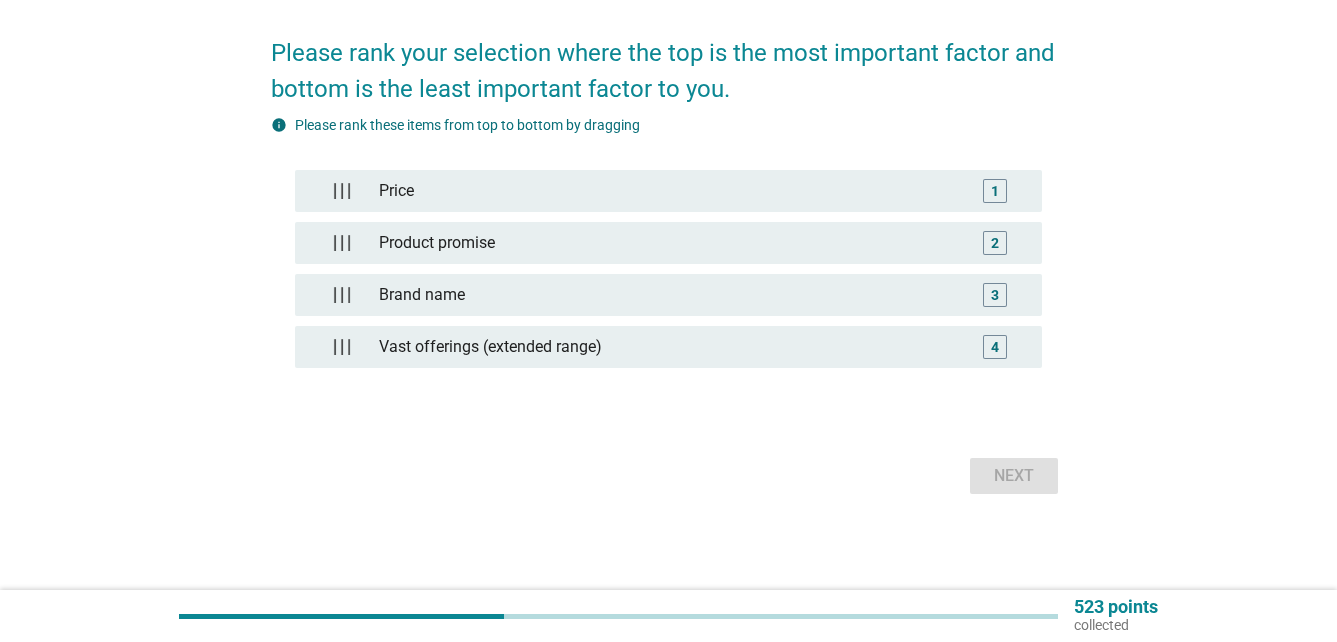 scroll, scrollTop: 0, scrollLeft: 0, axis: both 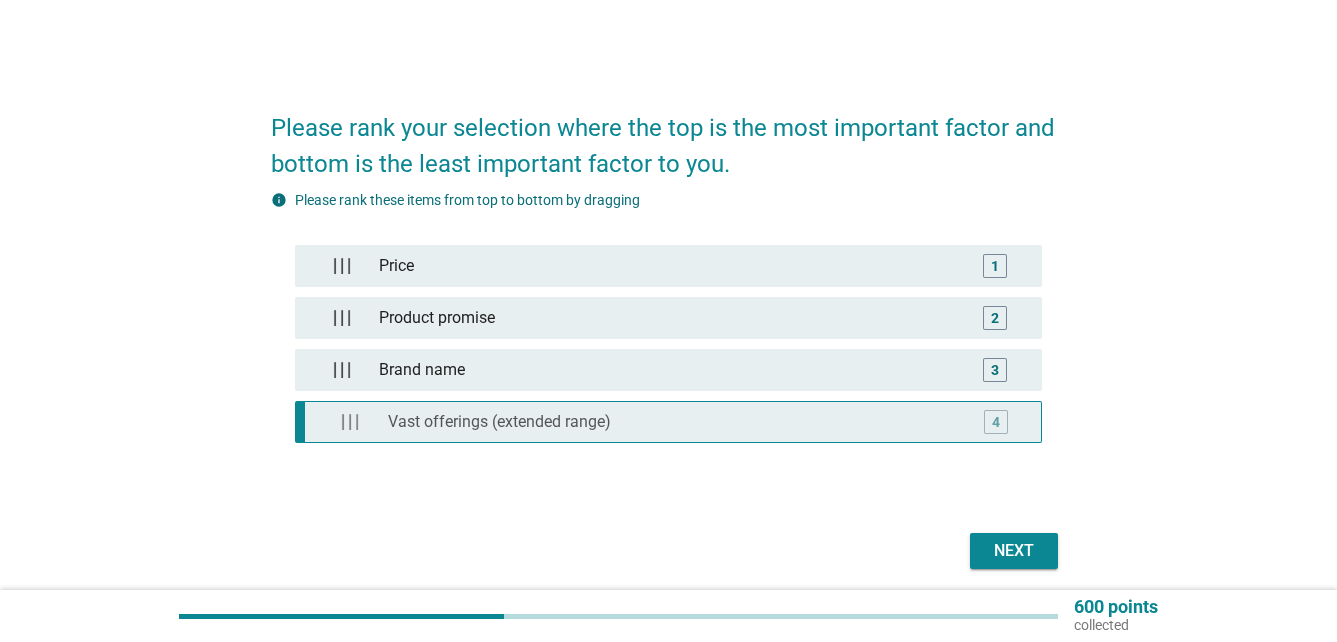 type 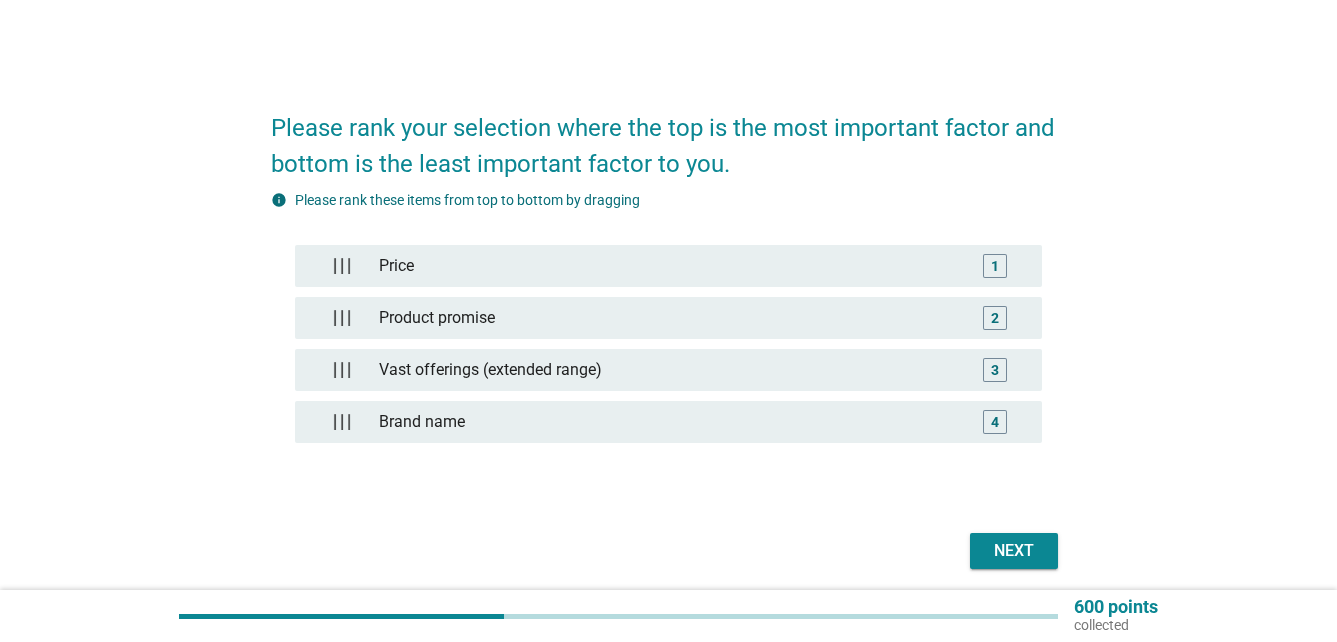 click on "Next" at bounding box center (1014, 551) 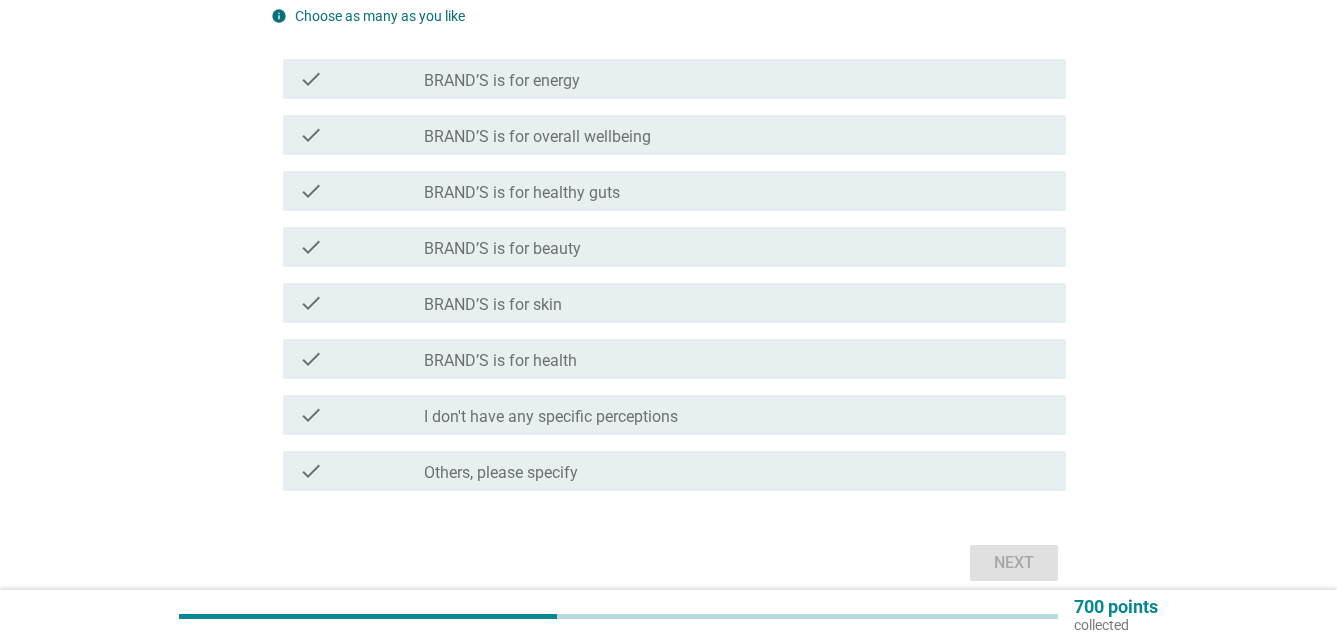 scroll, scrollTop: 200, scrollLeft: 0, axis: vertical 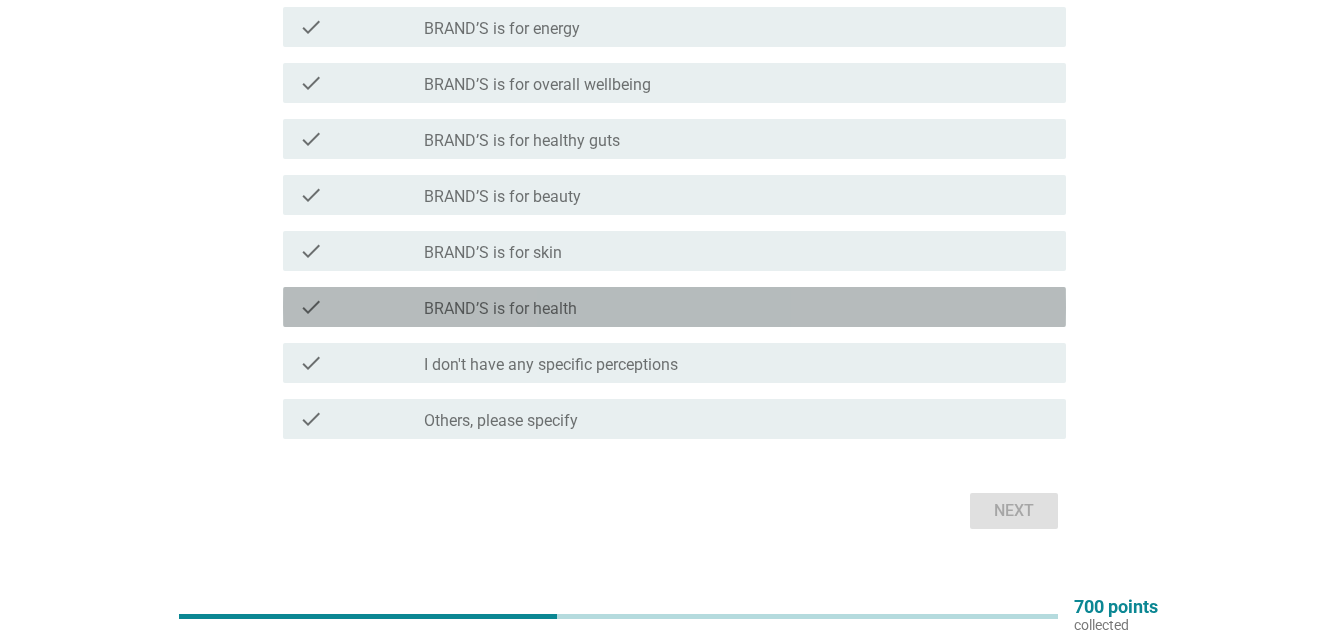 click on "check_box_outline_blank BRAND’S is for health" at bounding box center [737, 307] 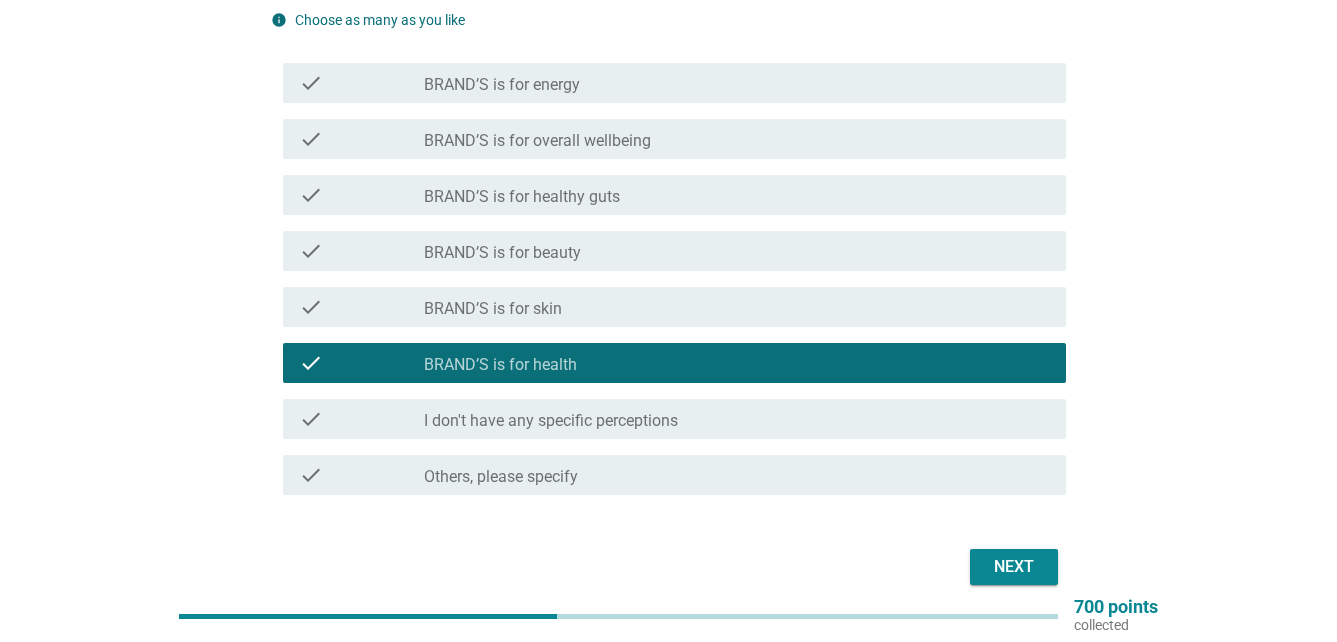 scroll, scrollTop: 100, scrollLeft: 0, axis: vertical 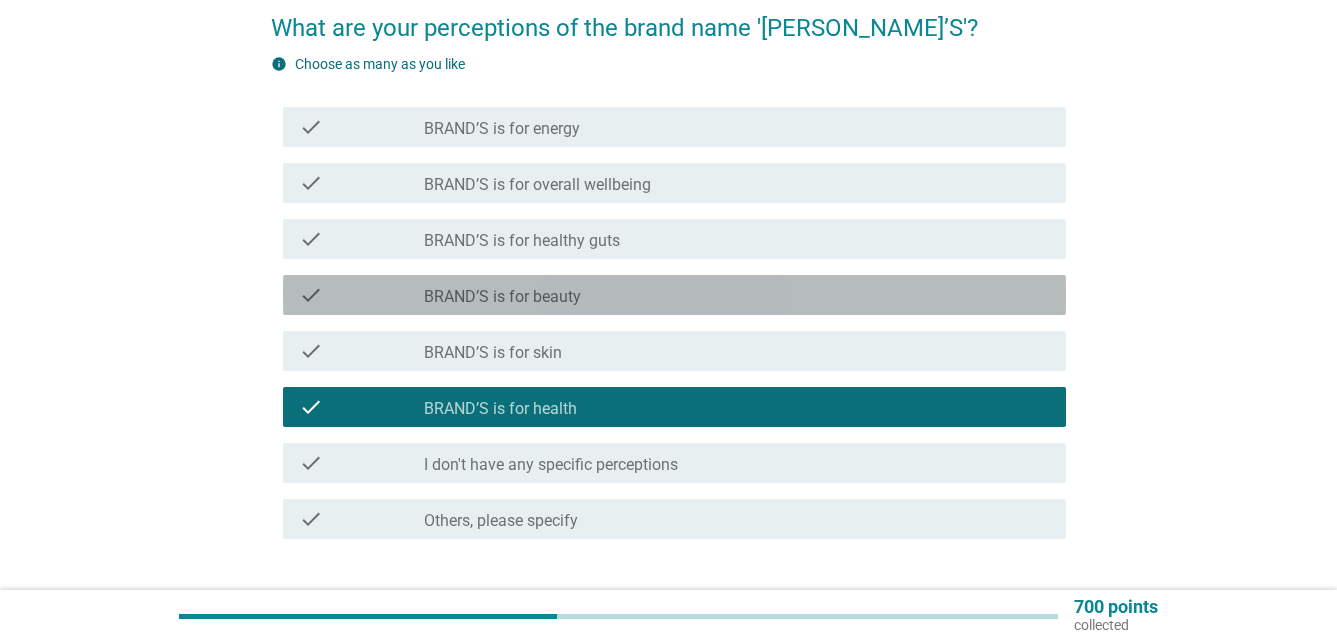 click on "check_box_outline_blank BRAND’S is for beauty" at bounding box center [737, 295] 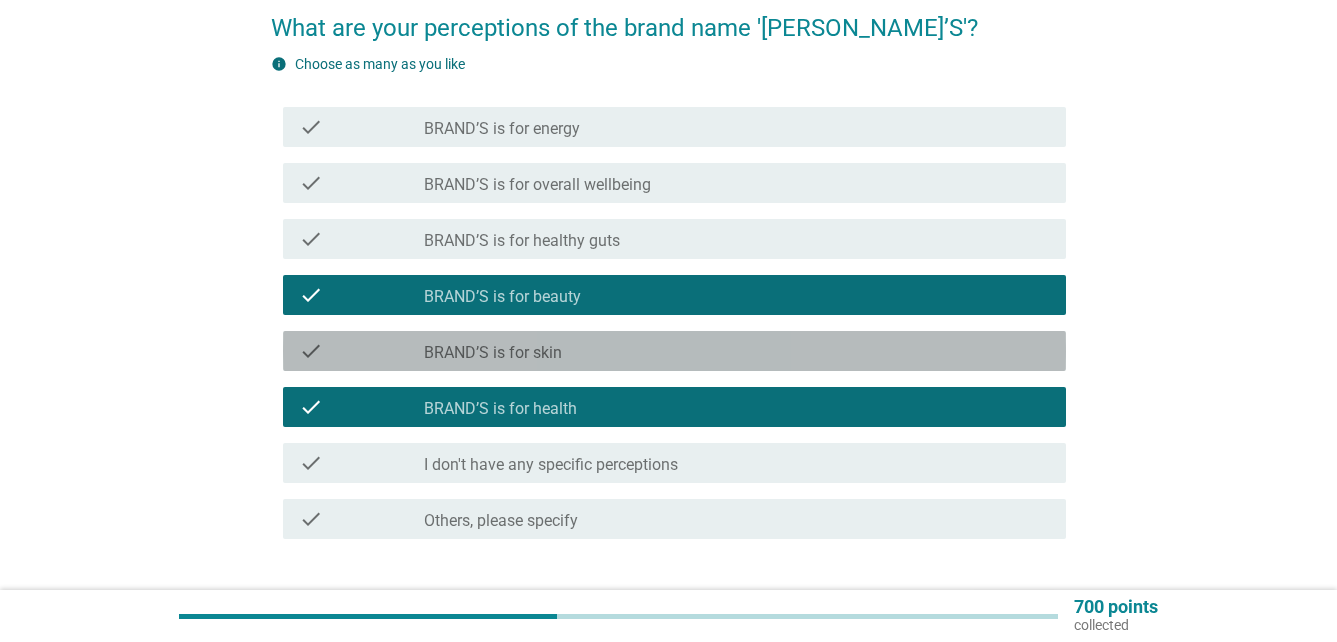 click on "check_box_outline_blank BRAND’S is for skin" at bounding box center (737, 351) 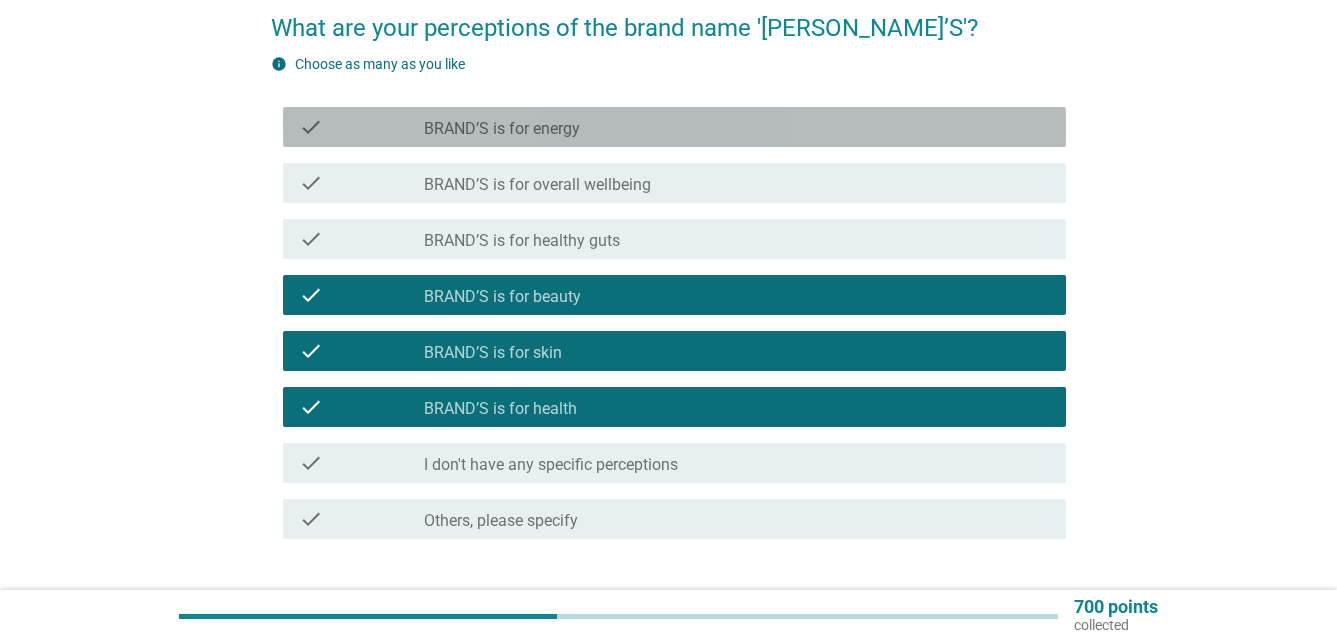 click on "check_box_outline_blank BRAND’S is for energy" at bounding box center [737, 127] 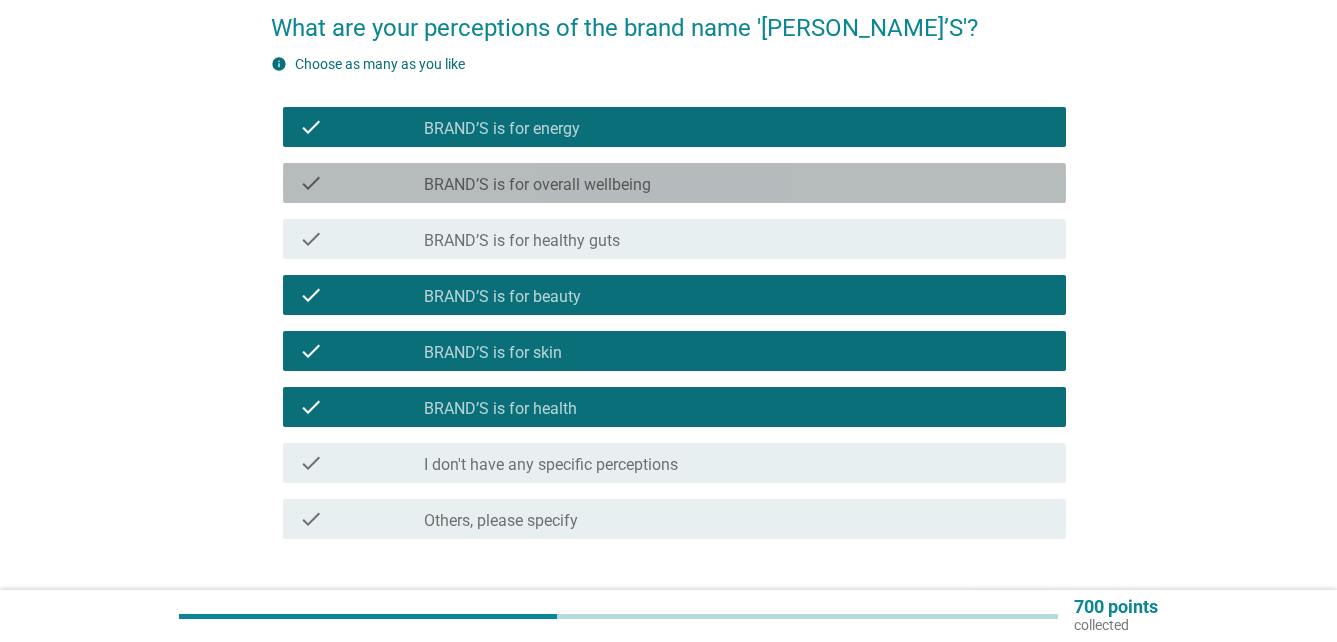 click on "check     check_box_outline_blank BRAND’S is for overall wellbeing" at bounding box center (674, 183) 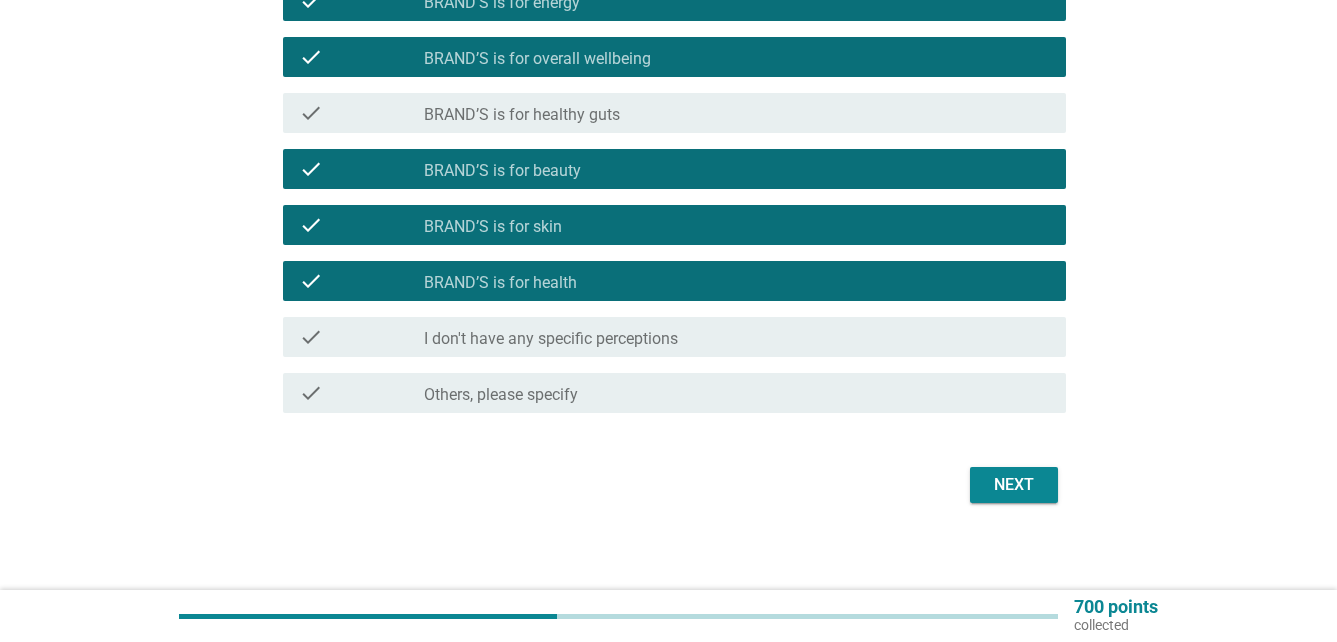 scroll, scrollTop: 235, scrollLeft: 0, axis: vertical 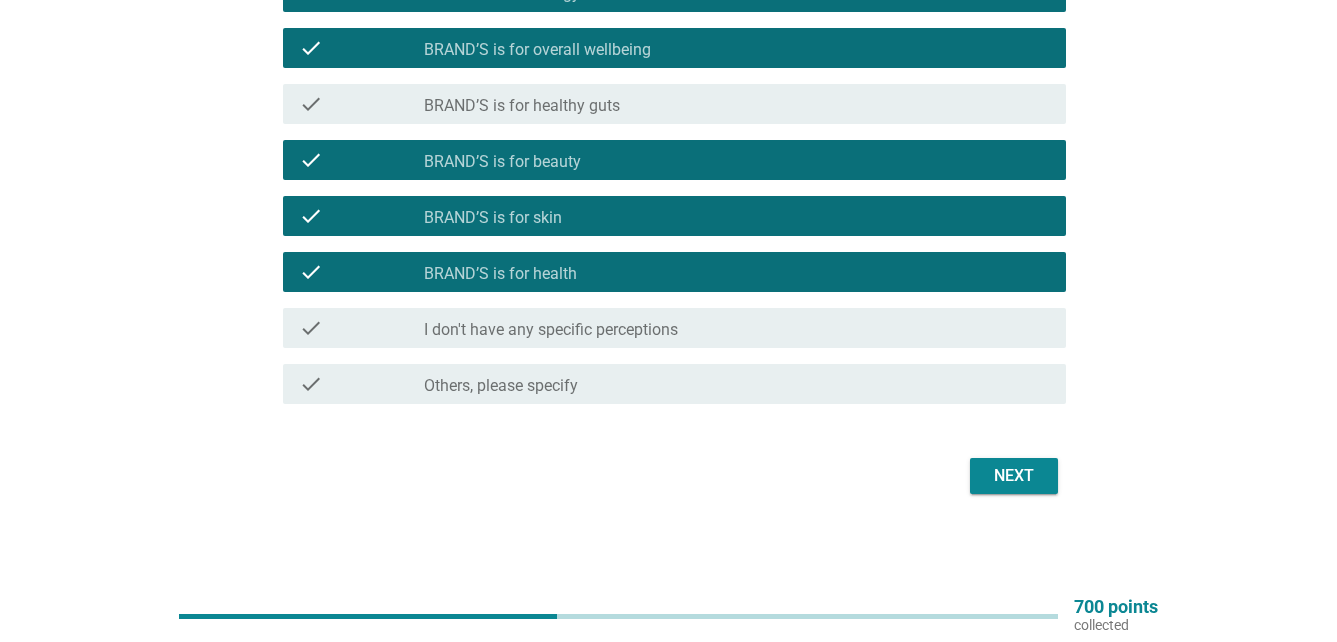 click on "Next" at bounding box center (1014, 476) 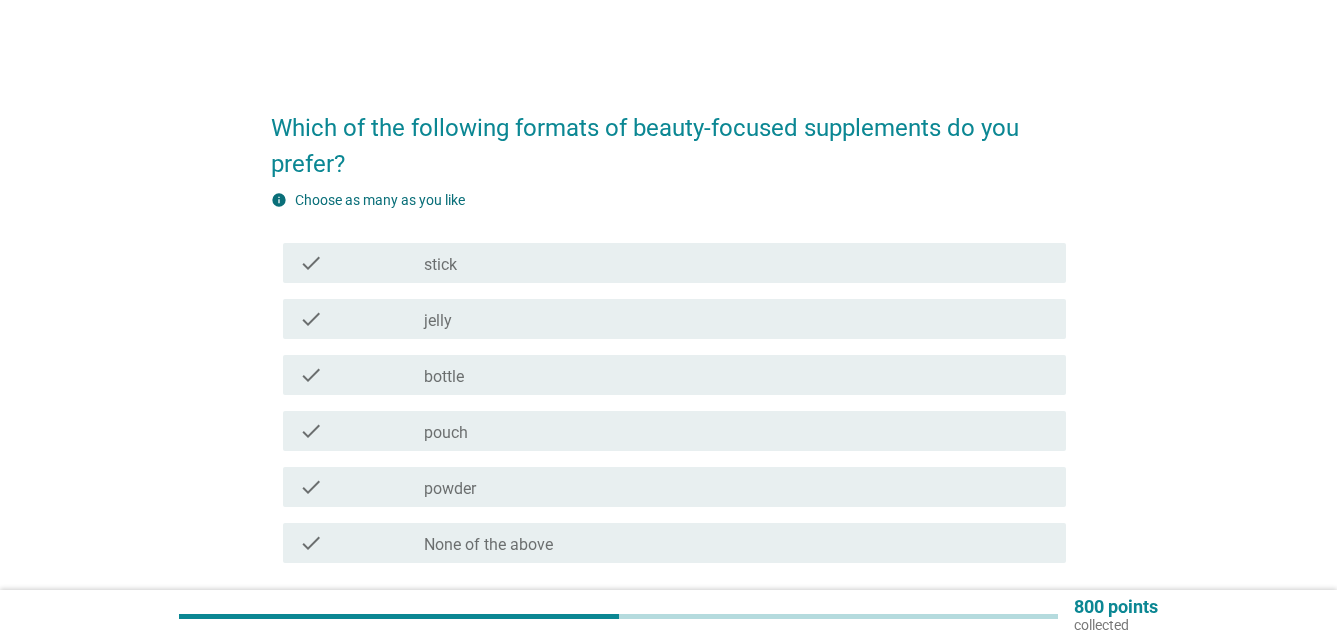 scroll, scrollTop: 100, scrollLeft: 0, axis: vertical 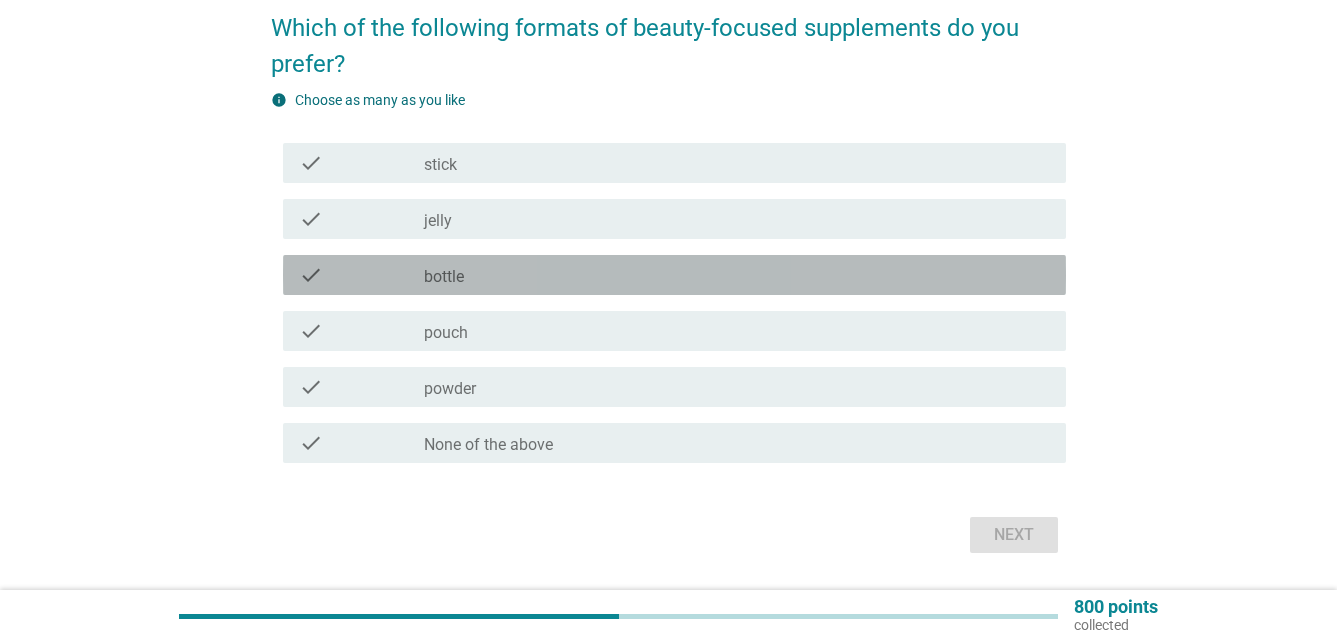 click on "check_box_outline_blank bottle" at bounding box center [737, 275] 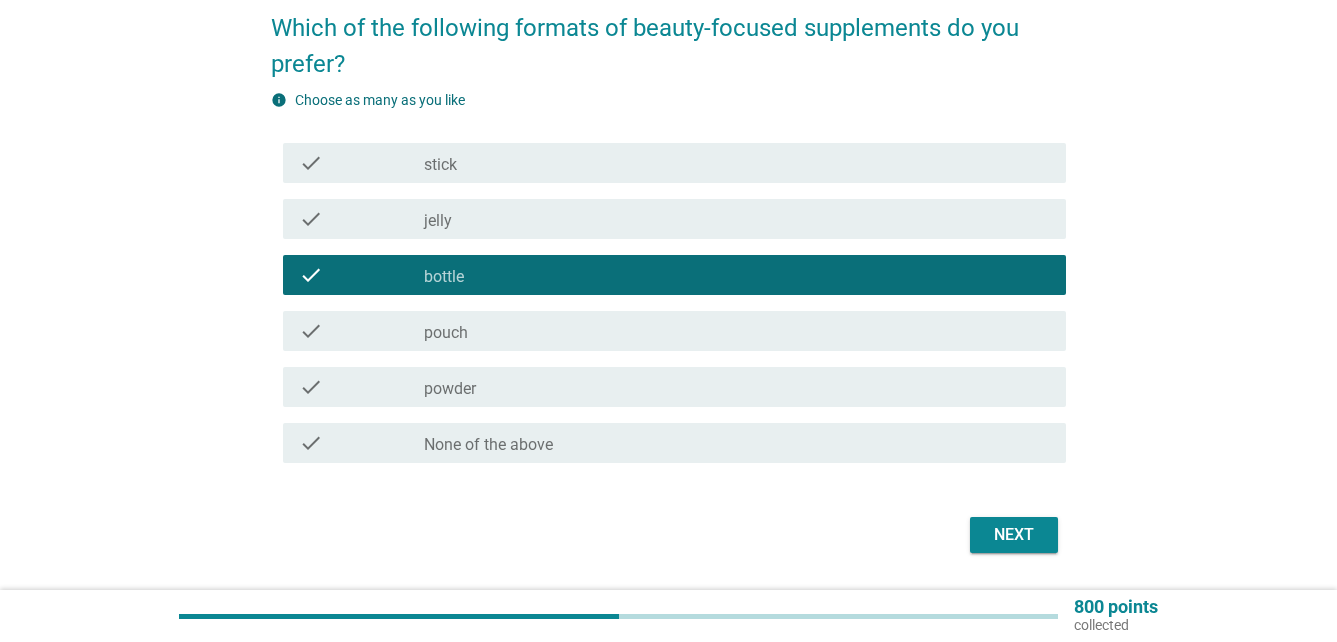 click on "check_box_outline_blank jelly" at bounding box center (737, 219) 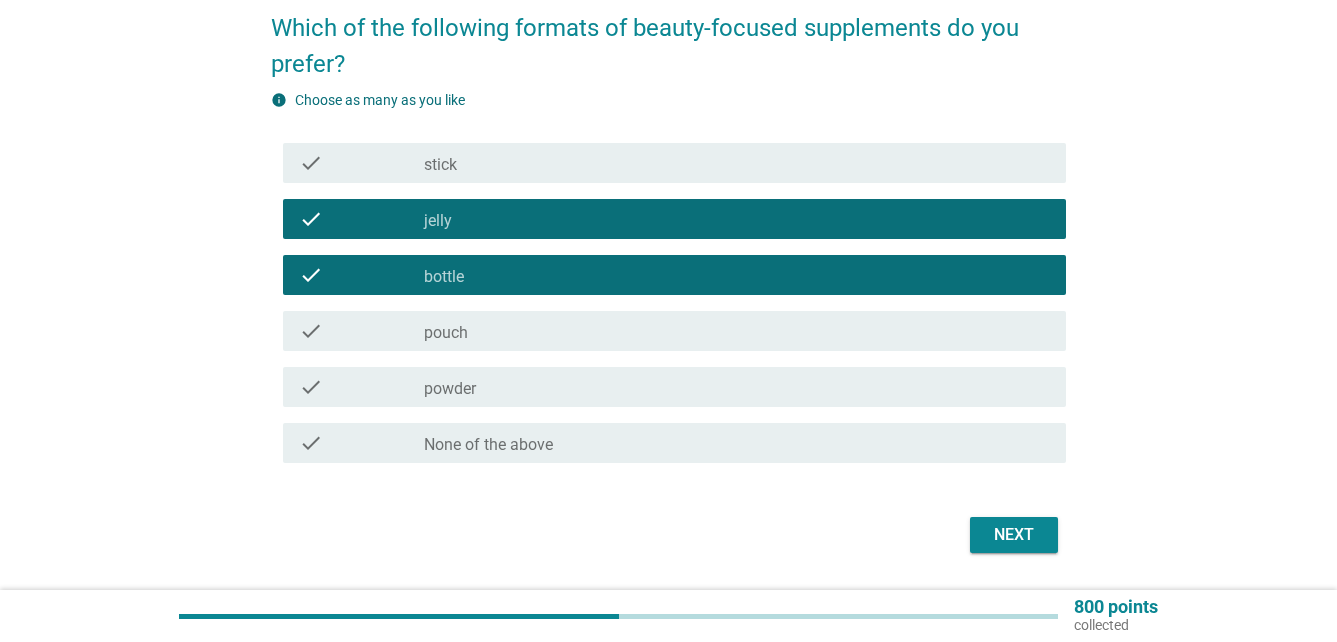 click on "check_box_outline_blank bottle" at bounding box center [737, 275] 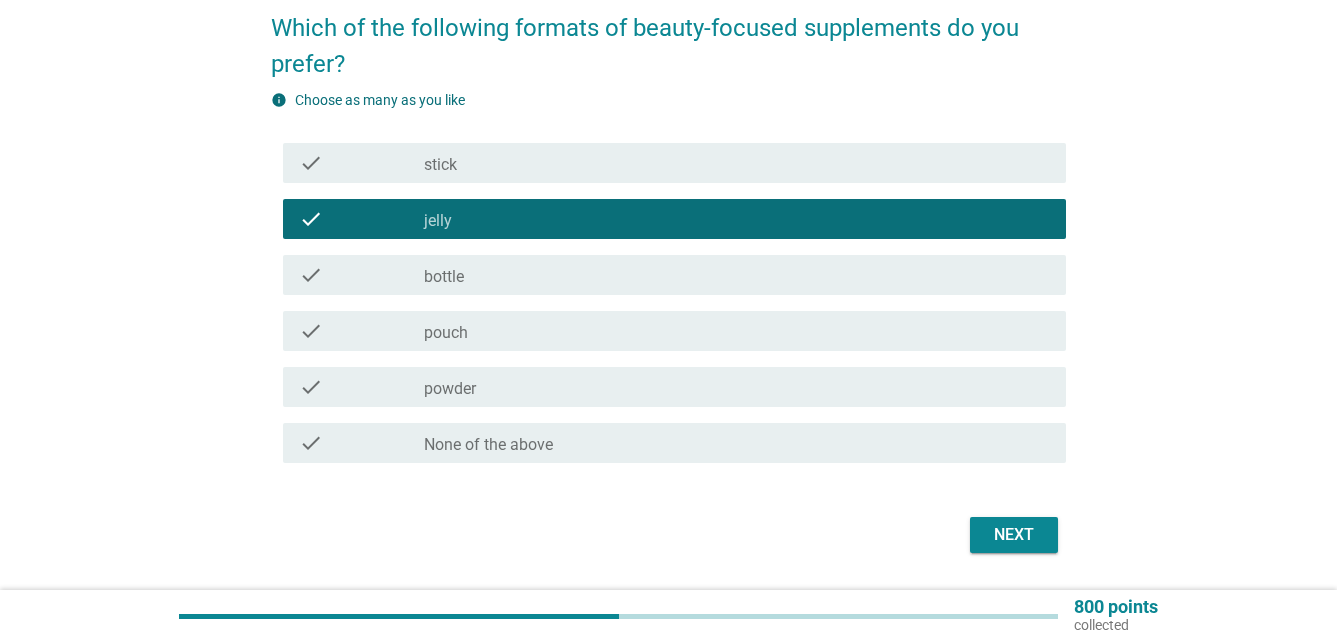 click on "check_box_outline_blank jelly" at bounding box center (737, 219) 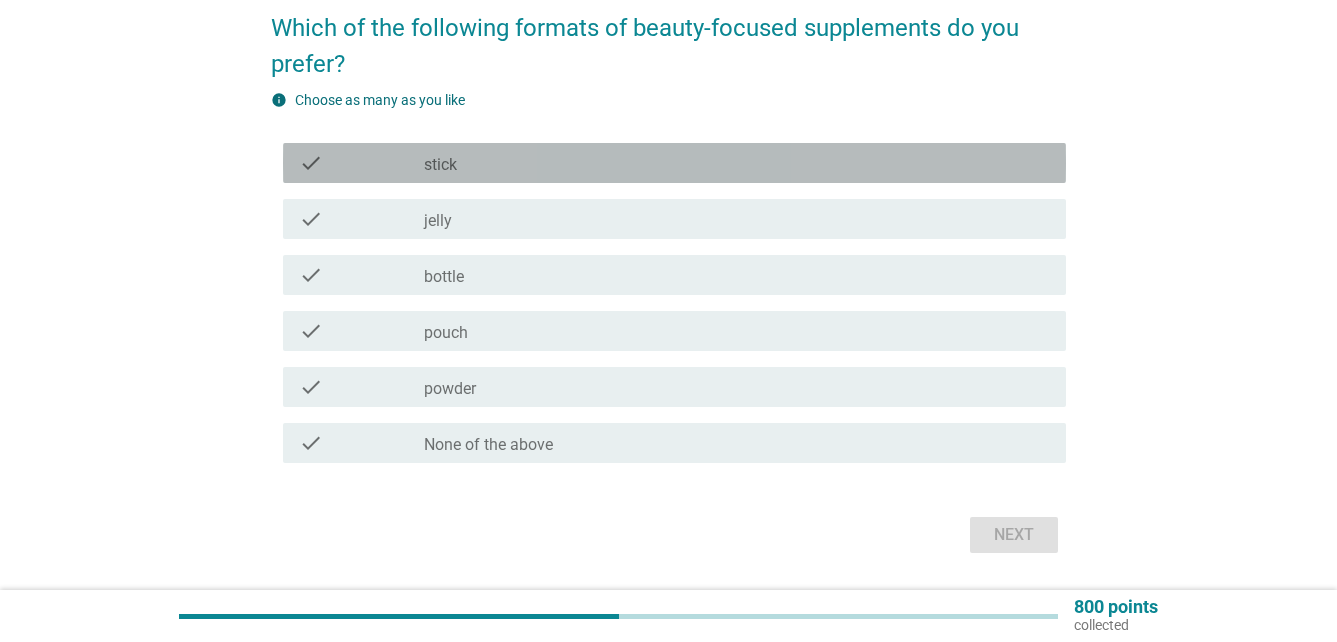 click on "check_box_outline_blank stick" at bounding box center [737, 163] 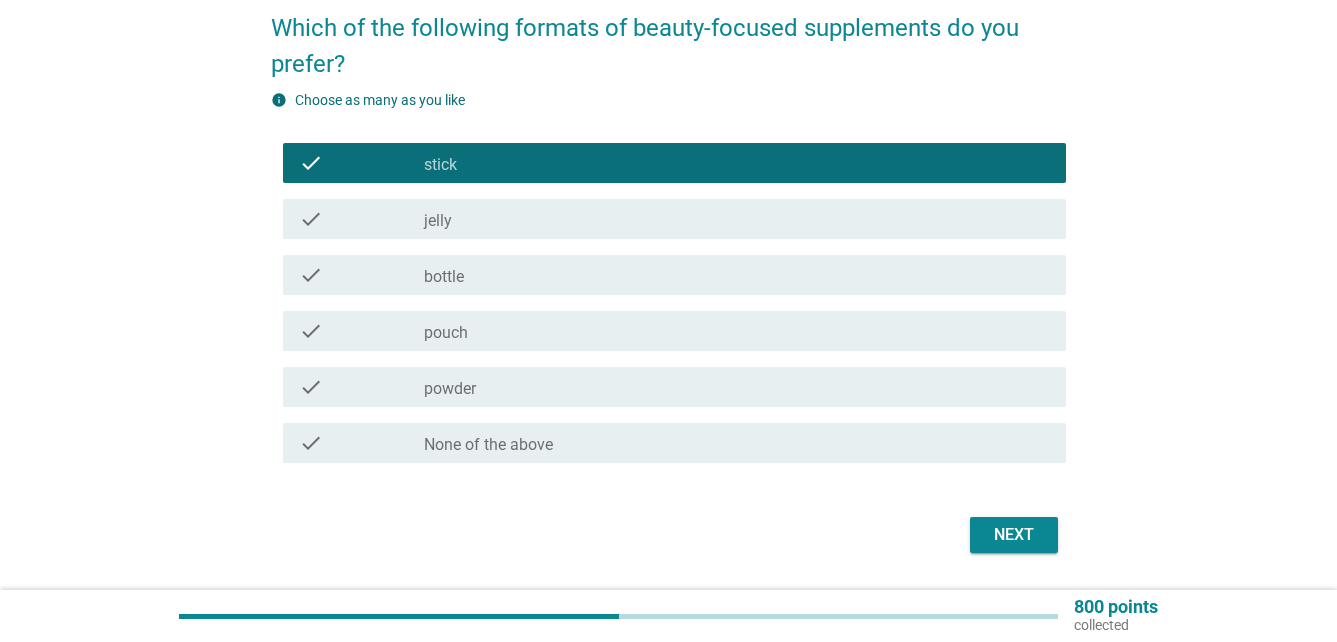 click on "check     check_box_outline_blank jelly" at bounding box center [674, 219] 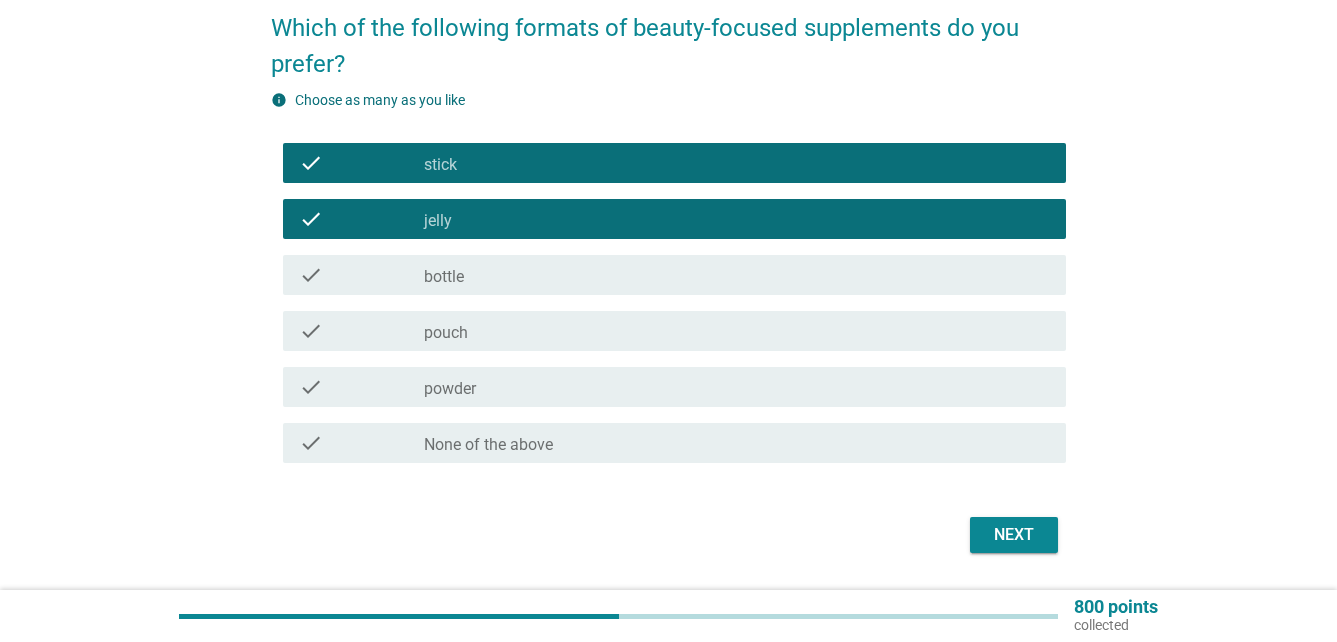 click on "check_box_outline_blank bottle" at bounding box center (737, 275) 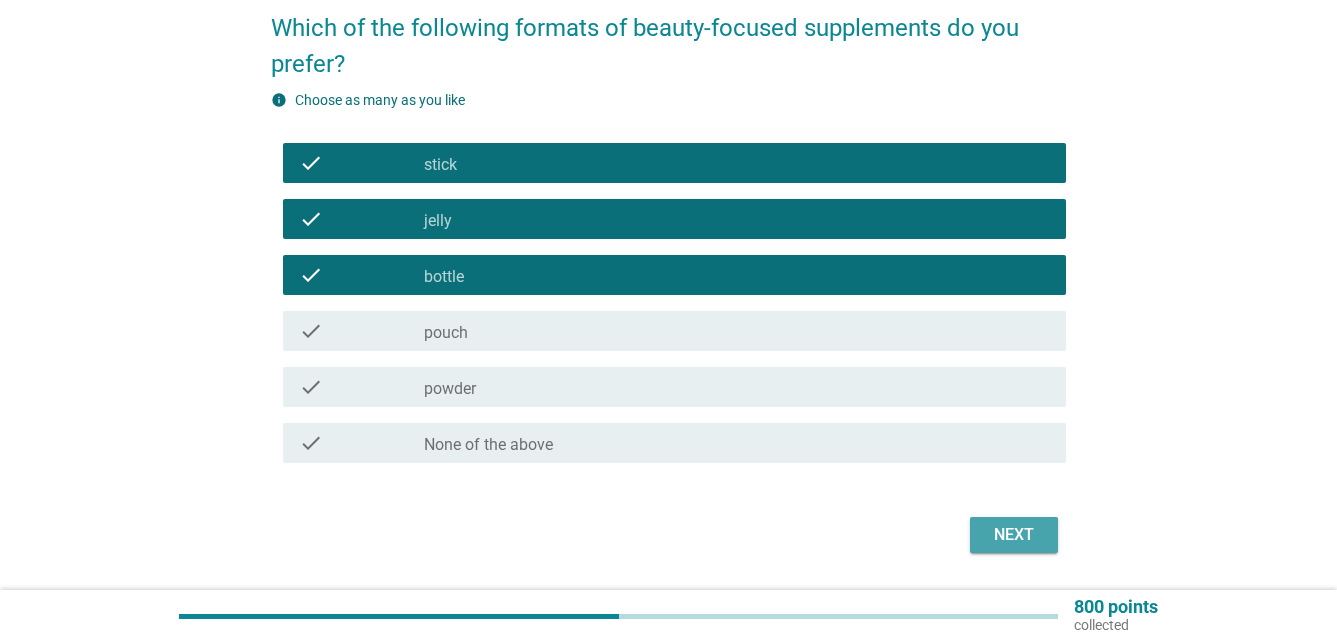 click on "Next" at bounding box center [1014, 535] 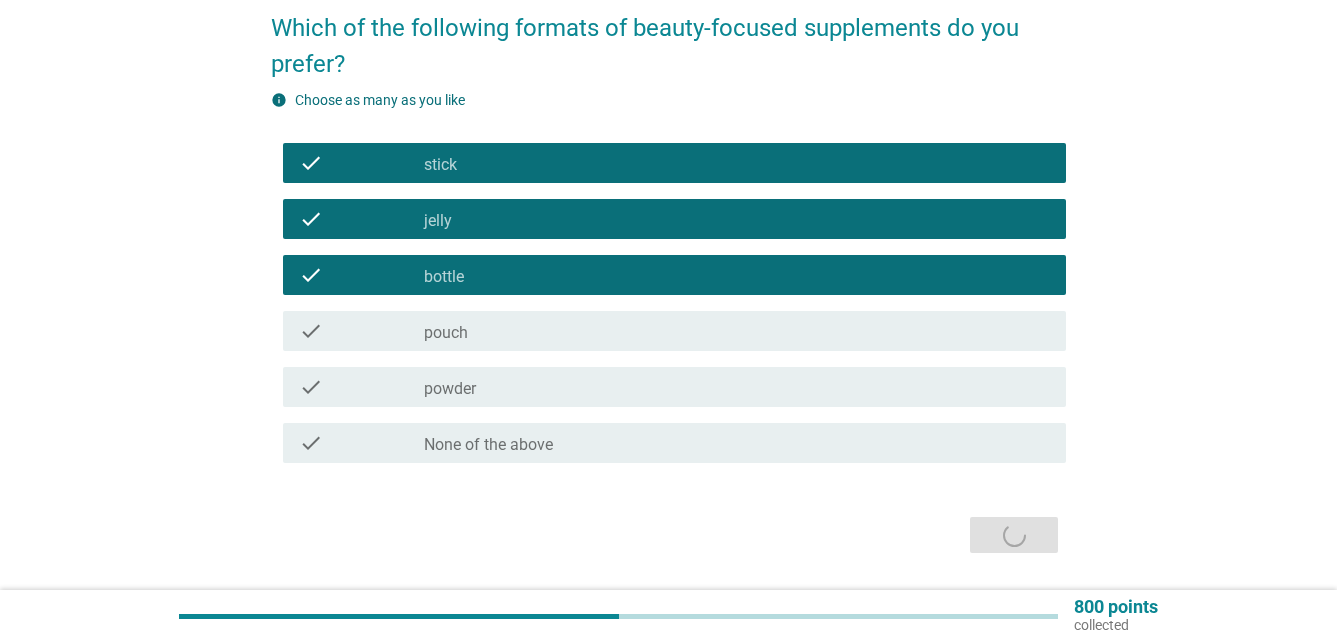 scroll, scrollTop: 0, scrollLeft: 0, axis: both 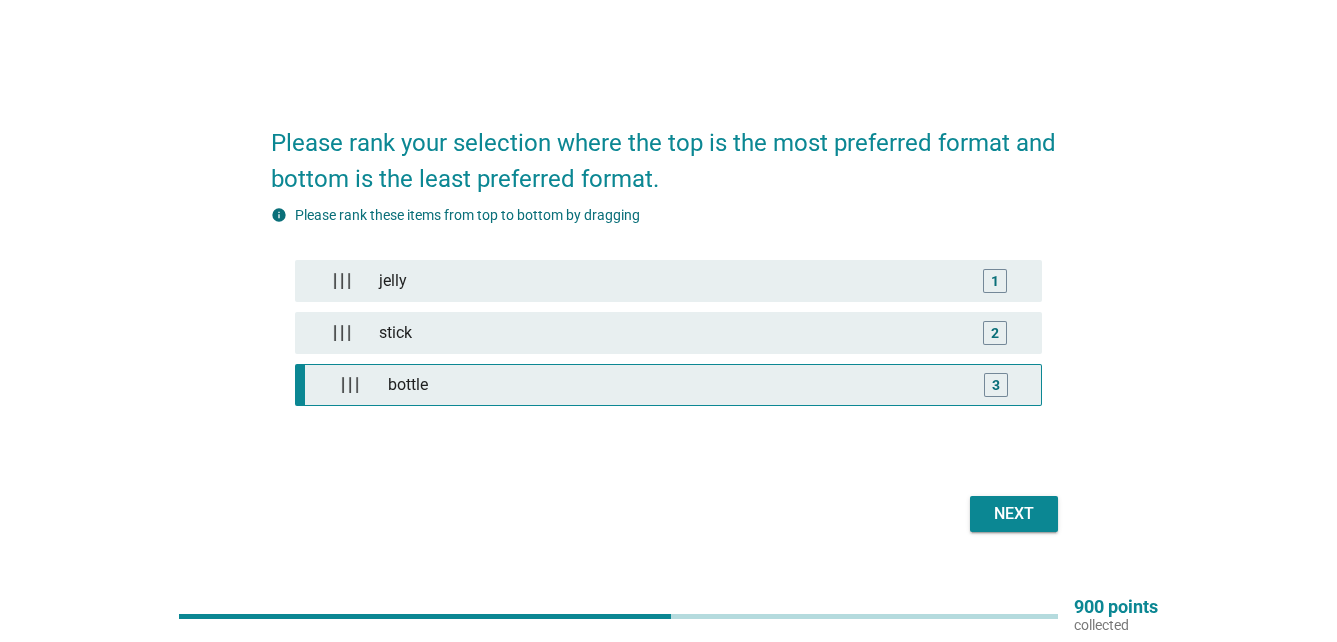 click on "bottle" at bounding box center [673, 385] 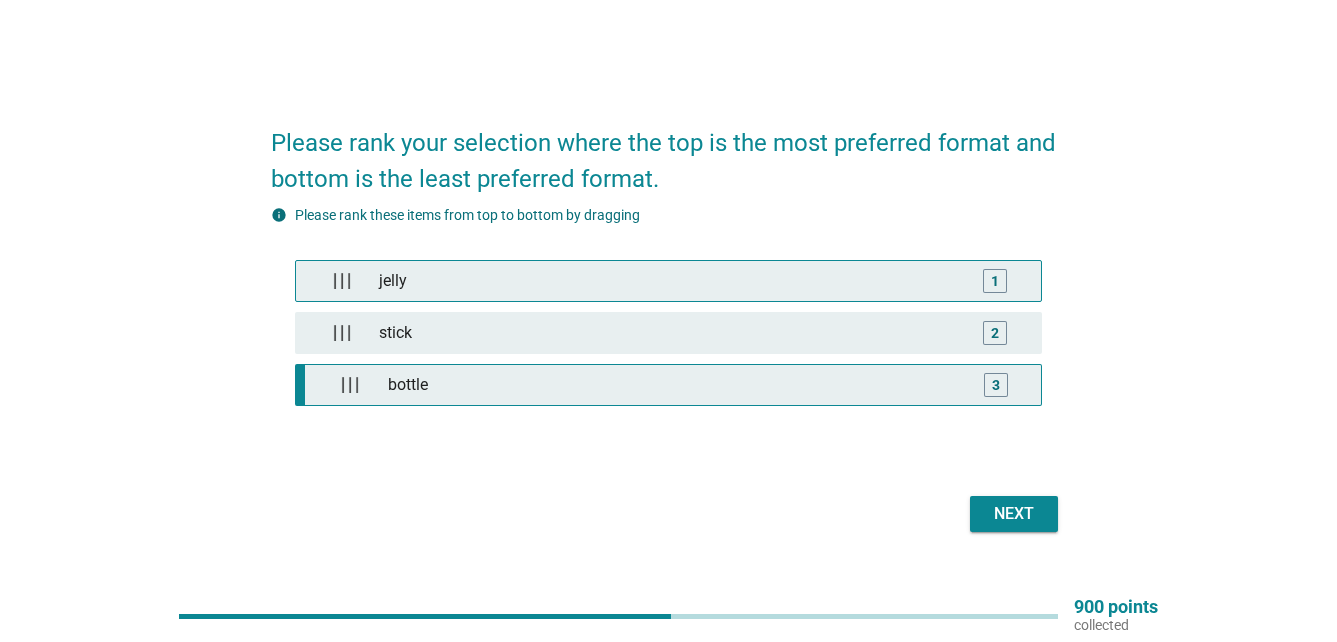 drag, startPoint x: 518, startPoint y: 384, endPoint x: 520, endPoint y: 262, distance: 122.016396 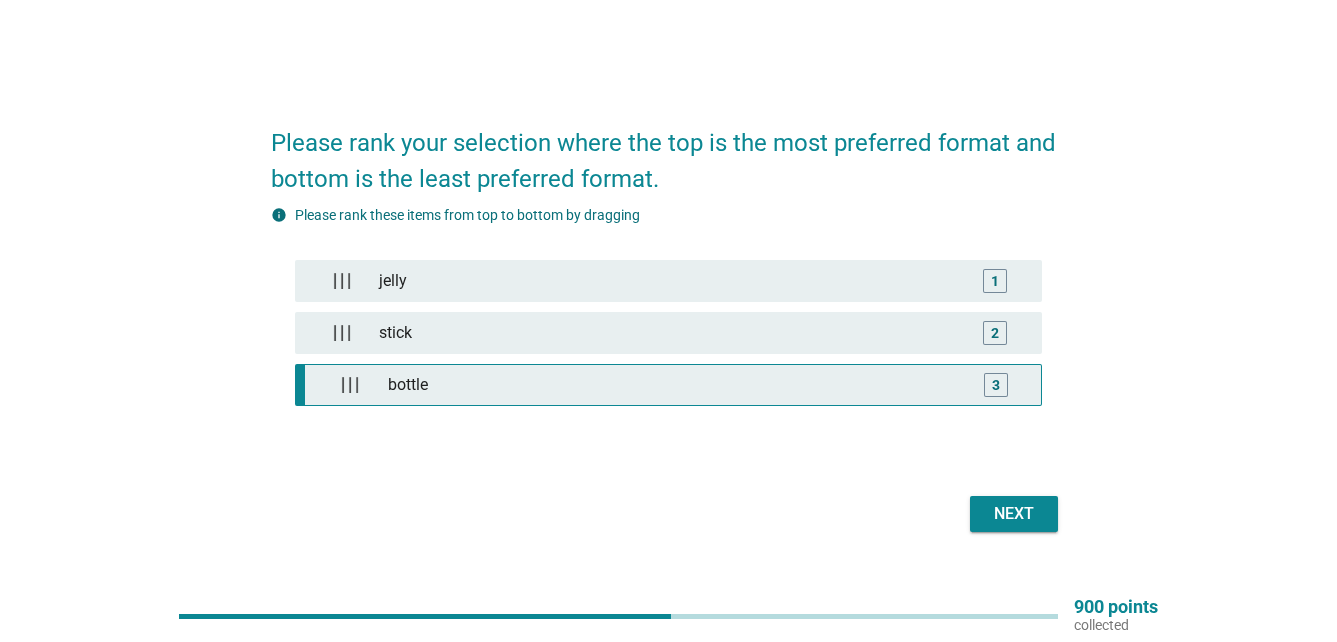 type 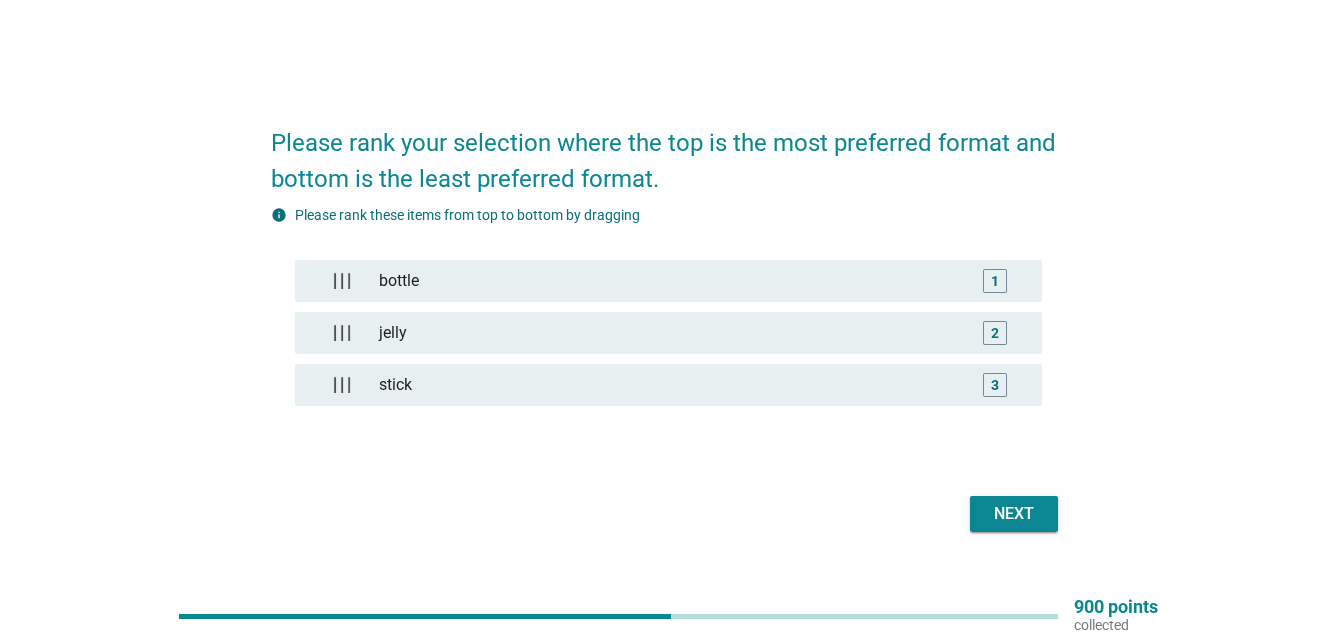 click on "Next" at bounding box center (1014, 514) 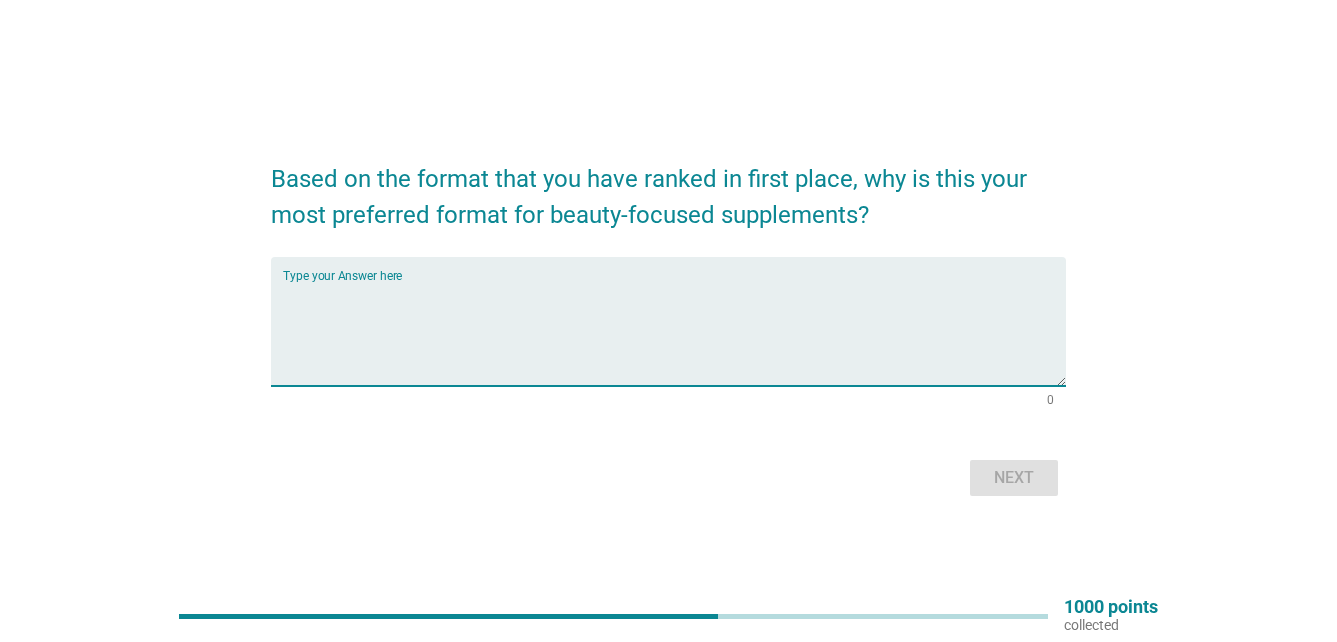 click at bounding box center (674, 333) 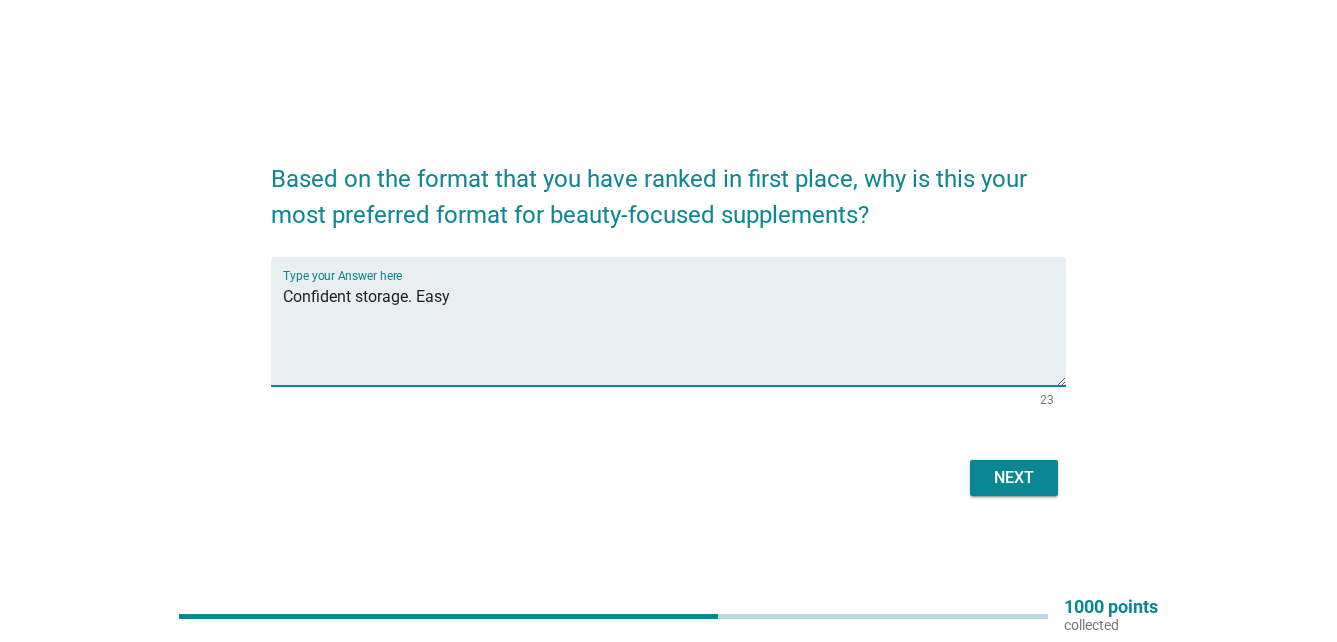 click on "Confident storage. Easy" at bounding box center (674, 333) 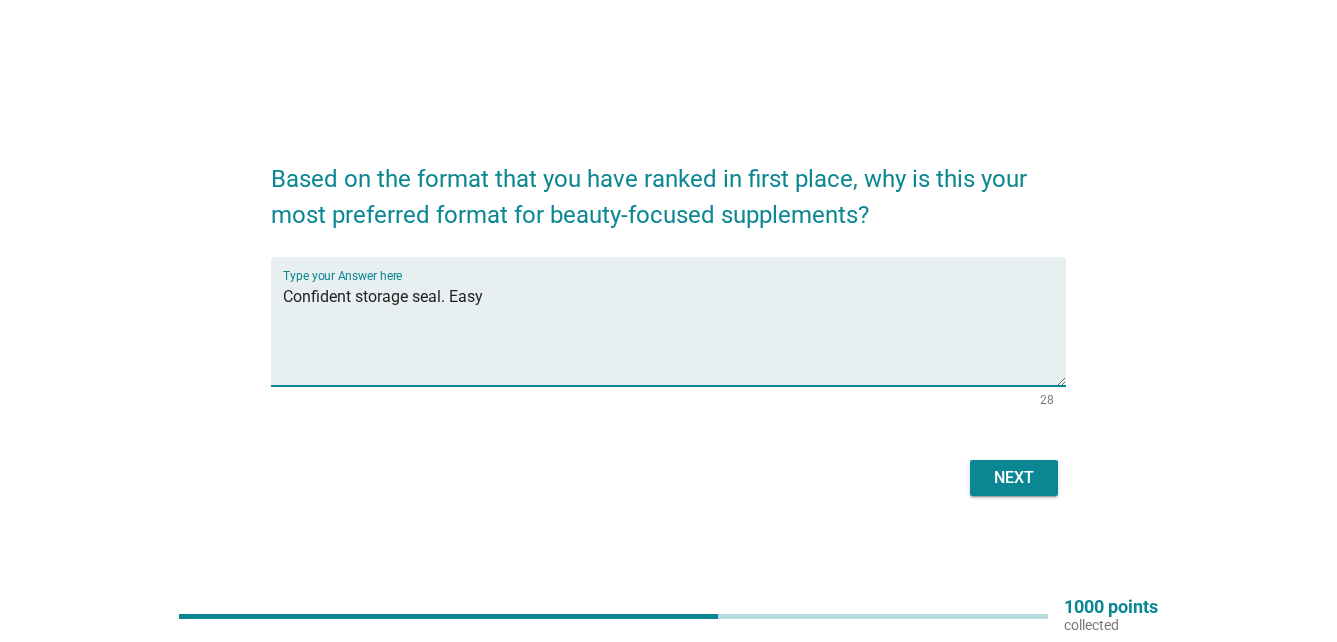 click on "Confident storage seal. Easy" at bounding box center [674, 333] 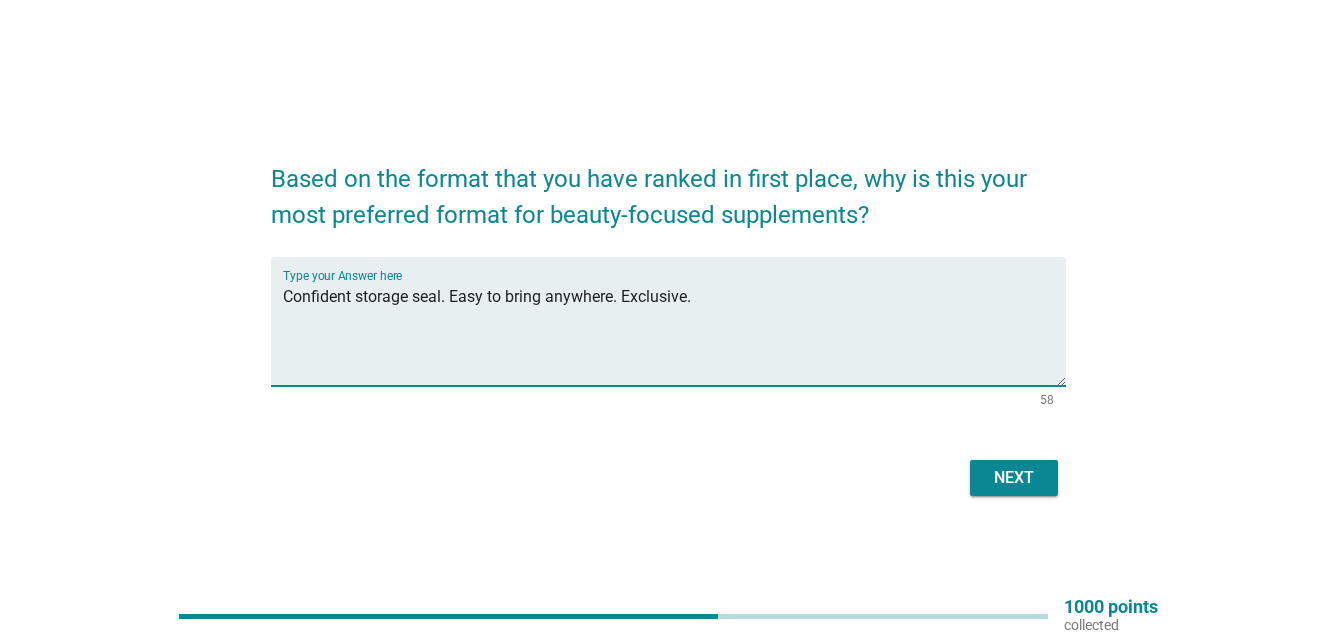 type on "Confident storage seal. Easy to bring anywhere. Exclusive." 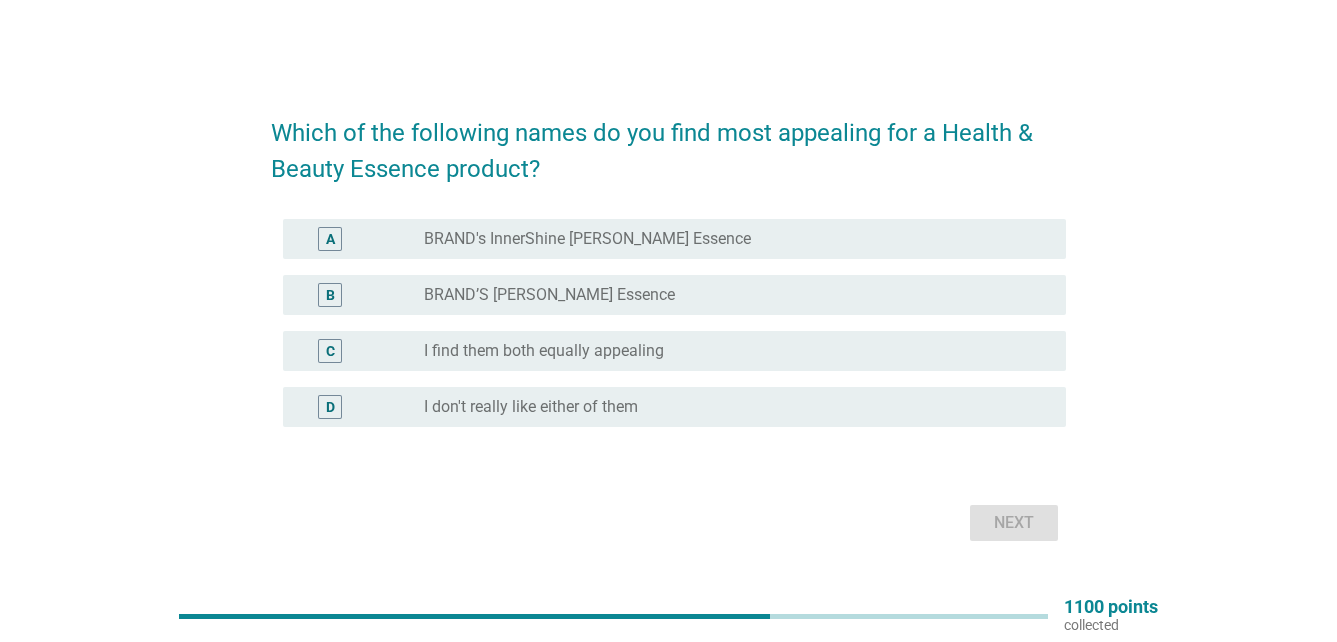 click on "radio_button_unchecked I find them both equally appealing" at bounding box center (737, 351) 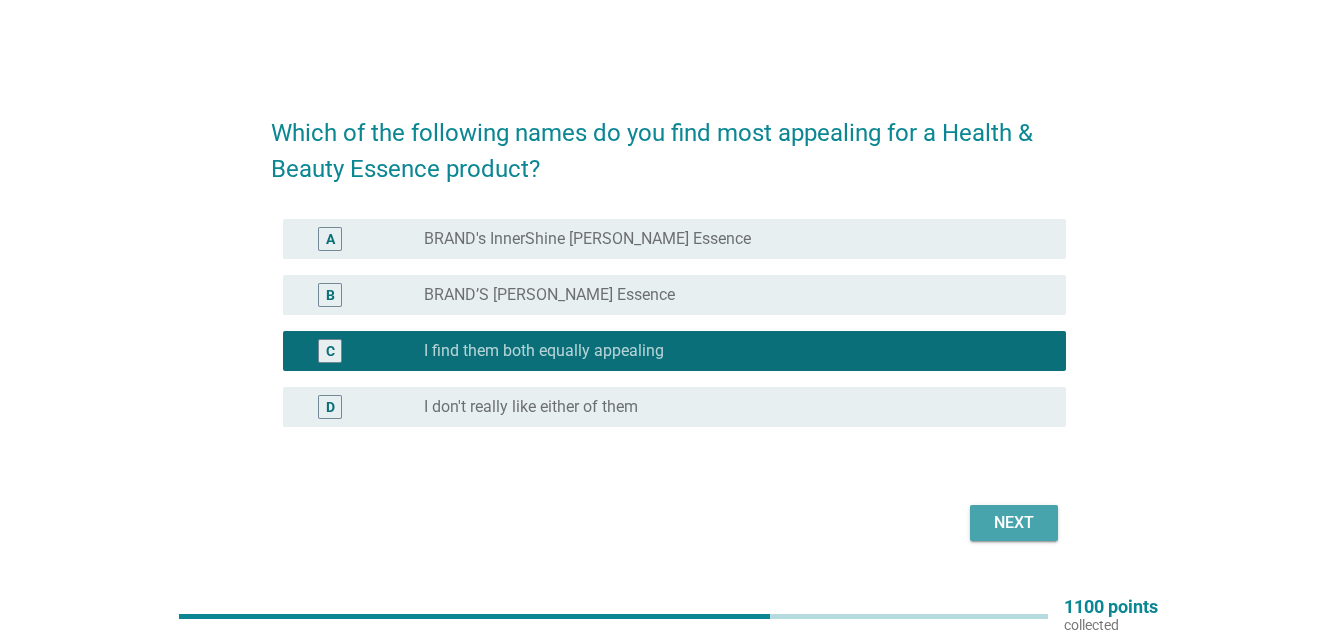 click on "Next" at bounding box center [1014, 523] 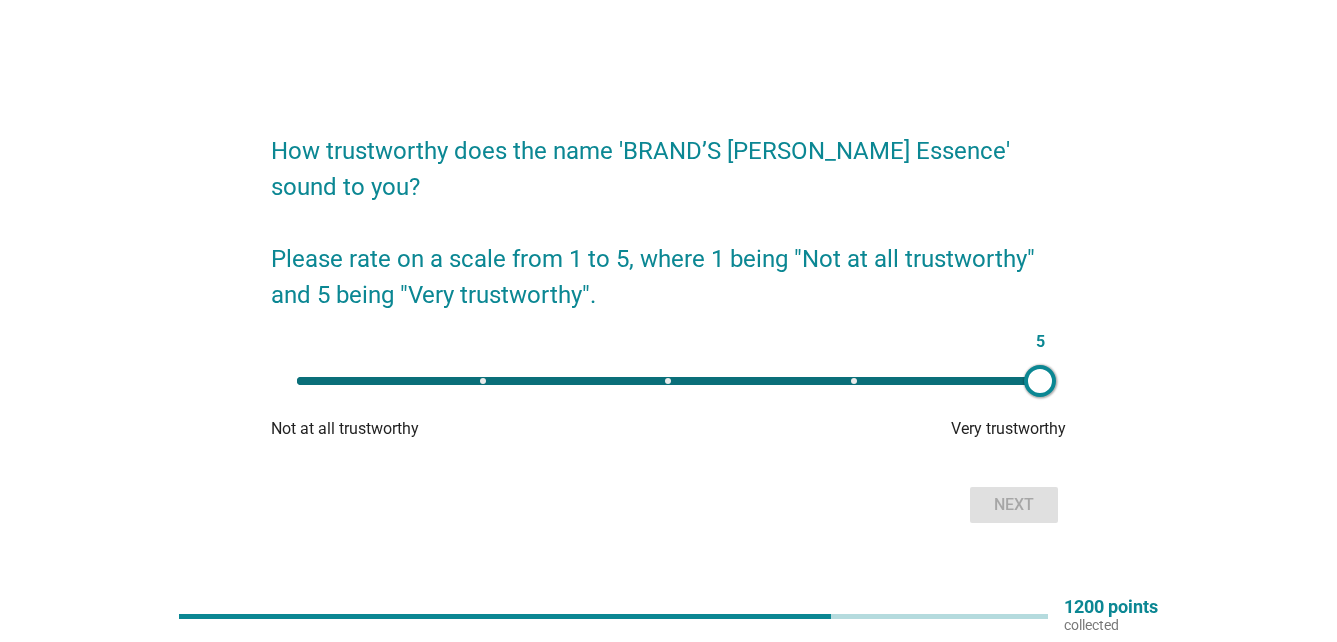 drag, startPoint x: 291, startPoint y: 364, endPoint x: 1101, endPoint y: 371, distance: 810.0303 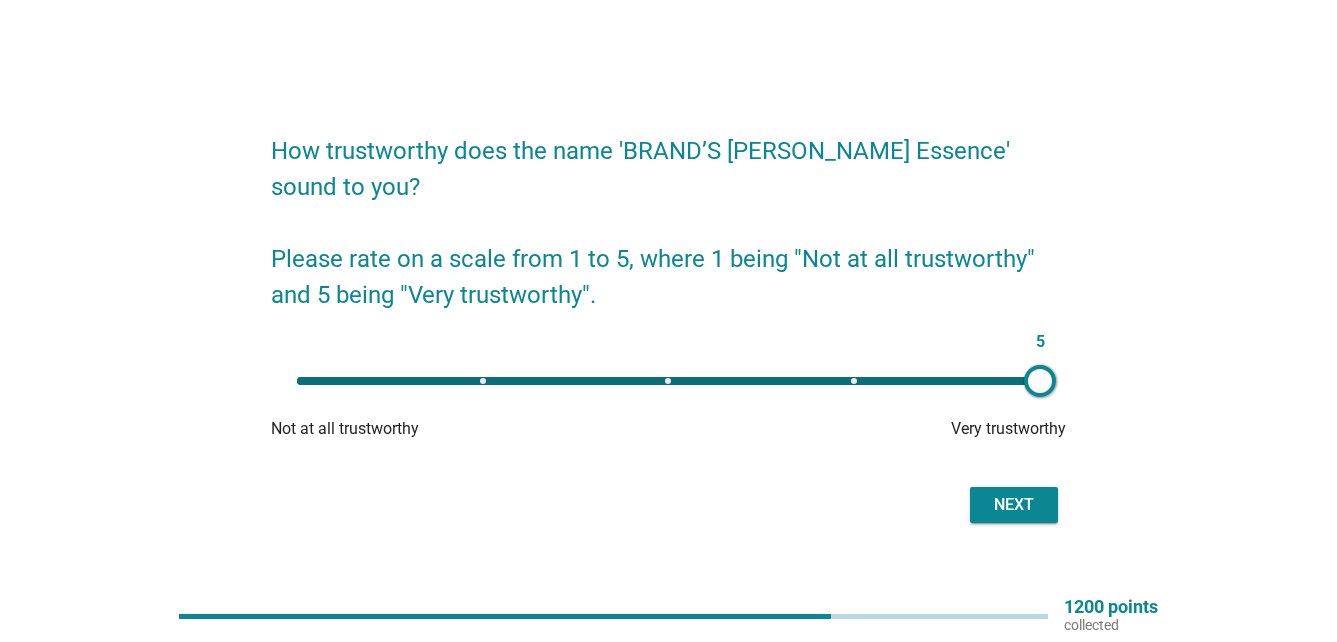 scroll, scrollTop: 52, scrollLeft: 0, axis: vertical 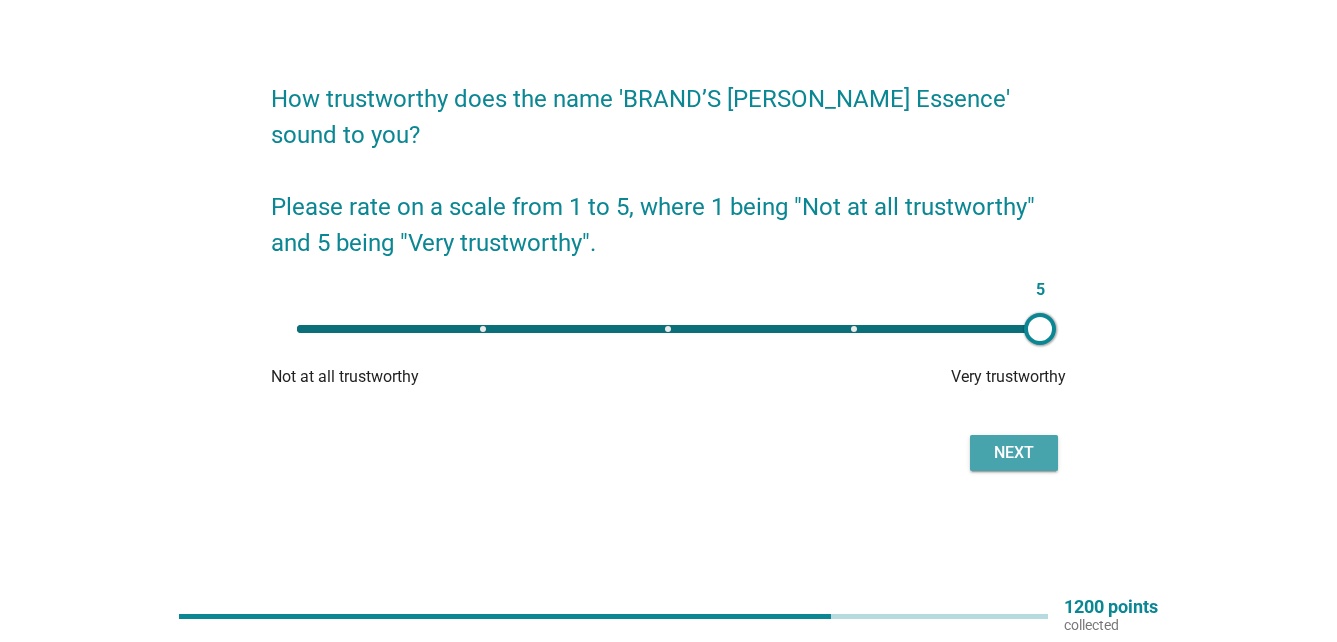 click on "Next" at bounding box center [1014, 453] 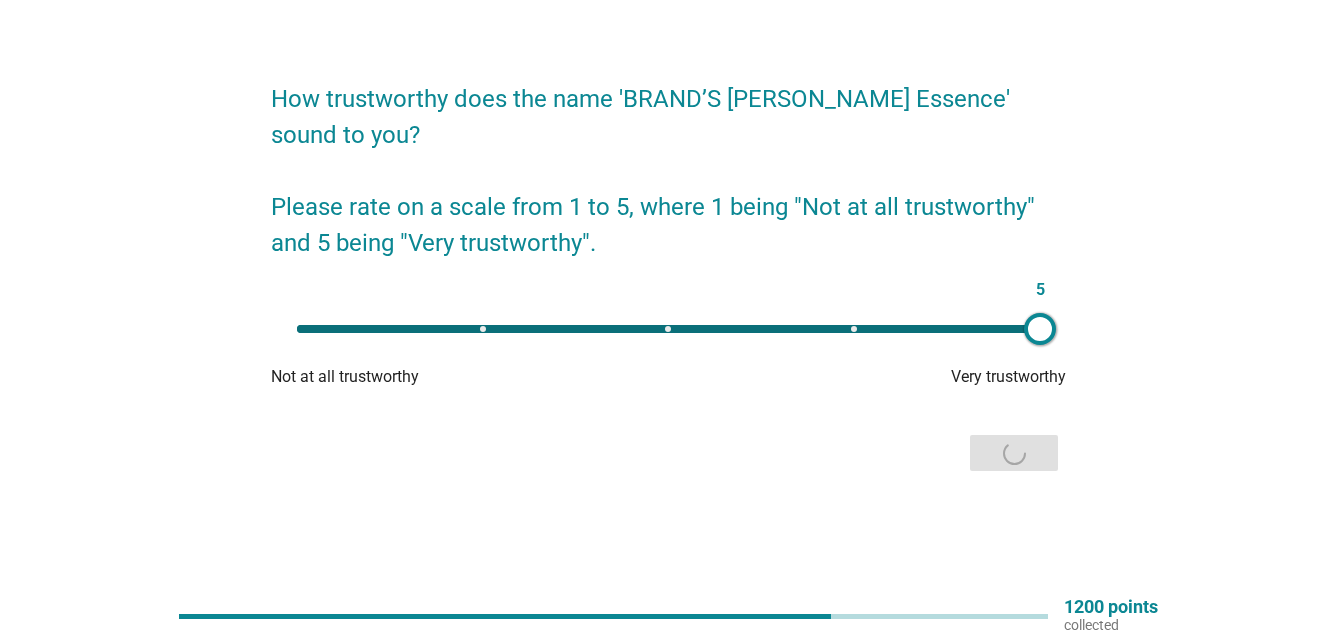 scroll, scrollTop: 0, scrollLeft: 0, axis: both 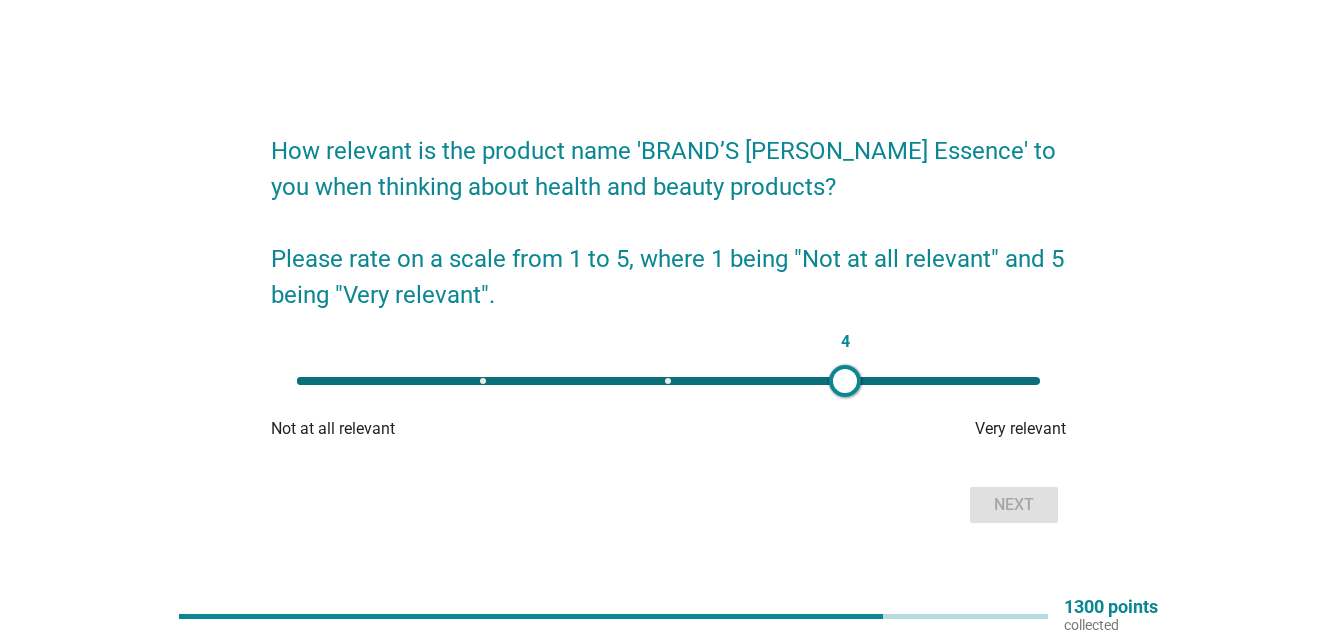 drag, startPoint x: 300, startPoint y: 390, endPoint x: 845, endPoint y: 435, distance: 546.8546 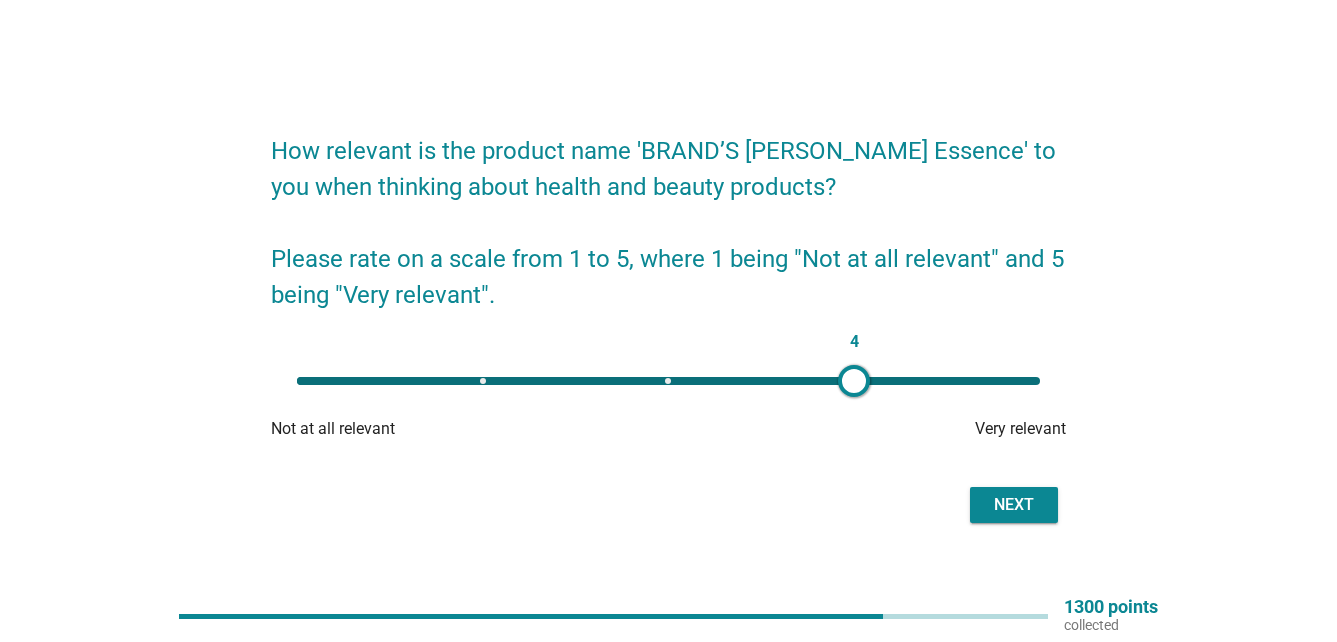 type on "5" 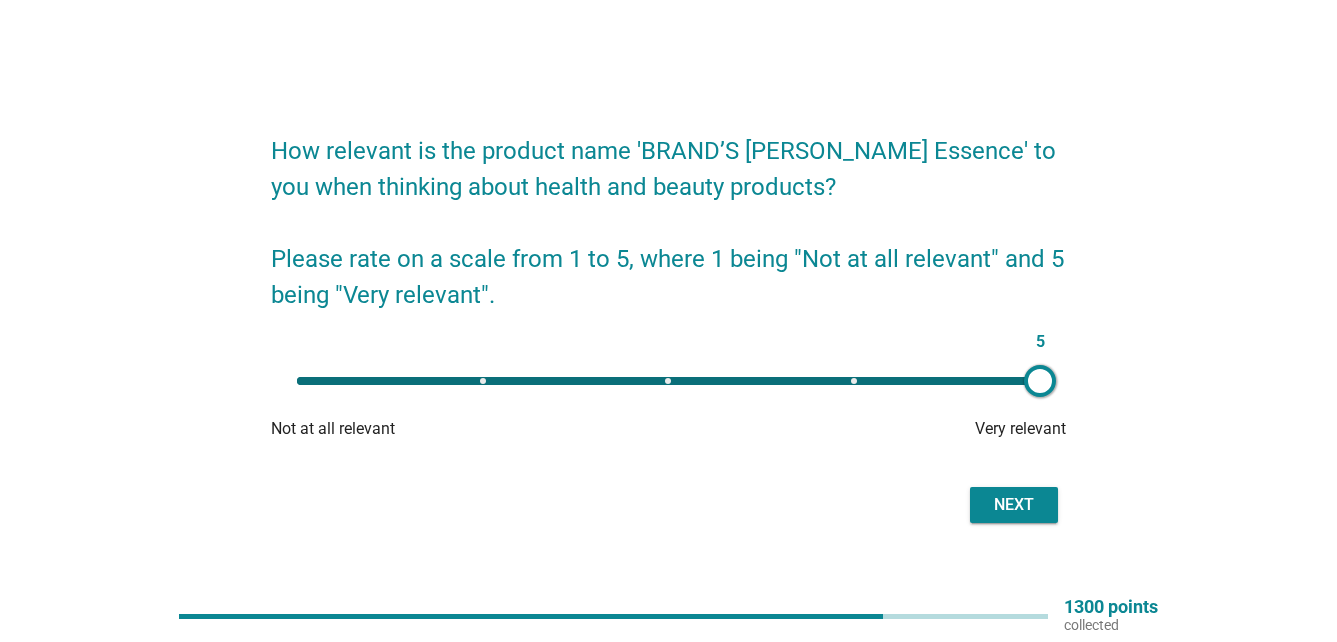 drag, startPoint x: 853, startPoint y: 378, endPoint x: 1081, endPoint y: 385, distance: 228.10744 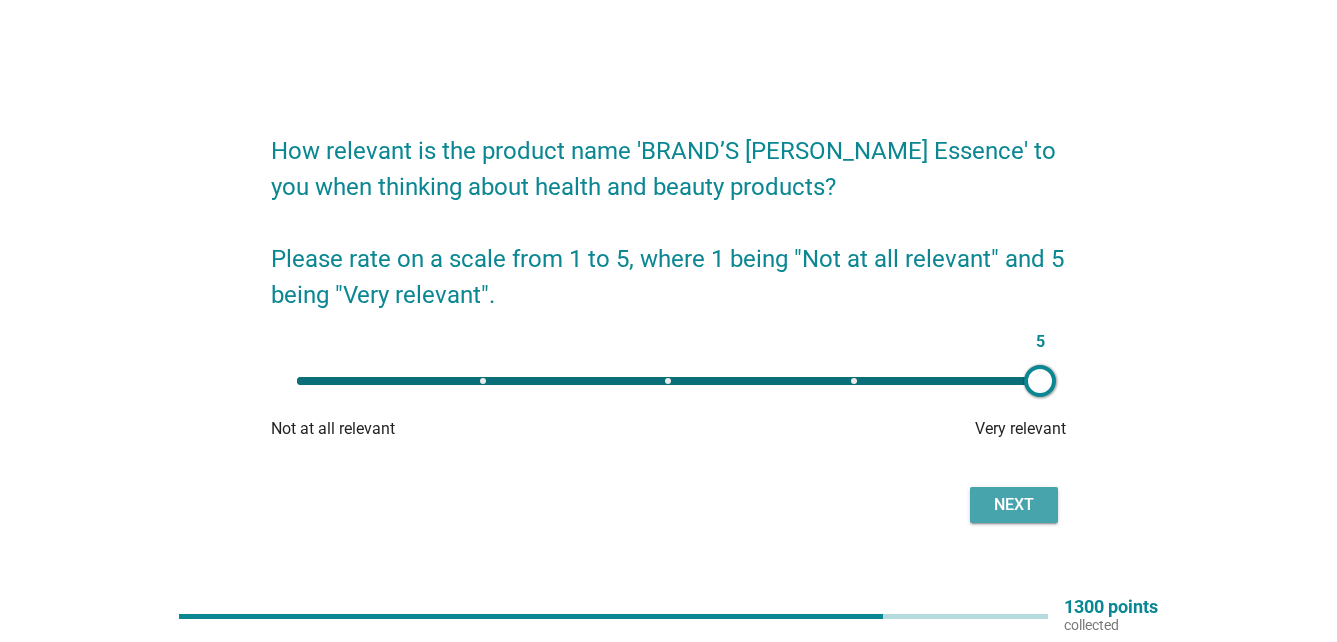 click on "Next" at bounding box center [1014, 505] 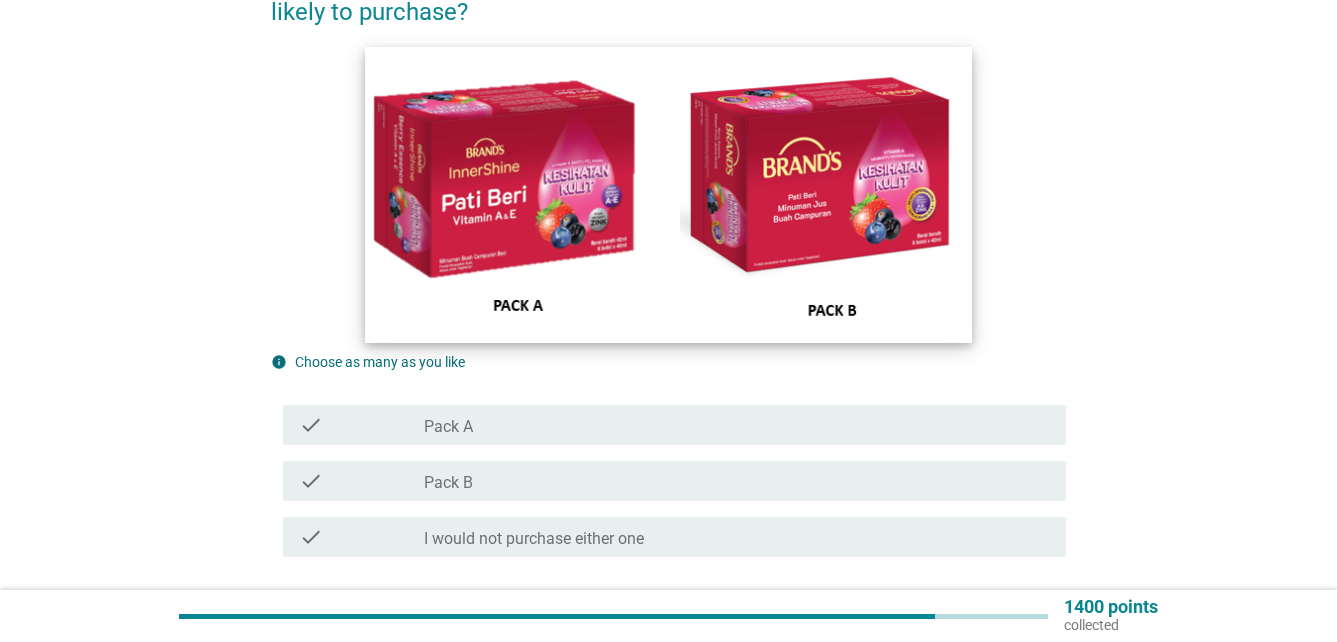 scroll, scrollTop: 200, scrollLeft: 0, axis: vertical 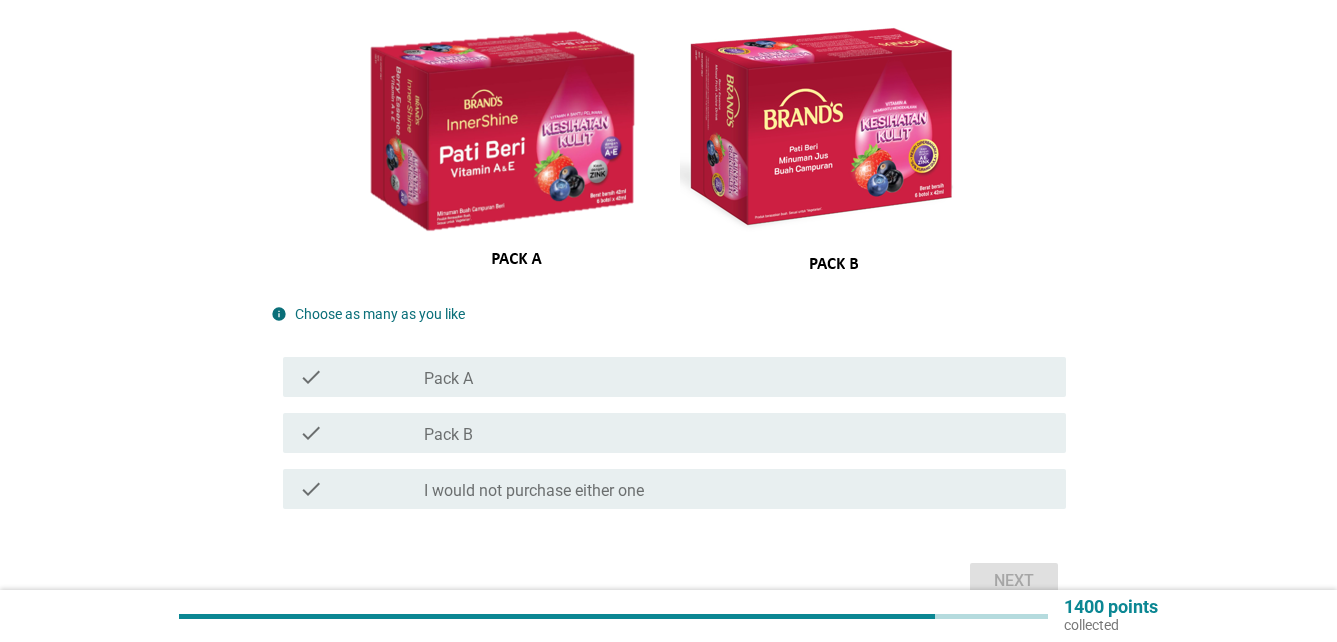 click on "check_box_outline_blank Pack A" at bounding box center (737, 377) 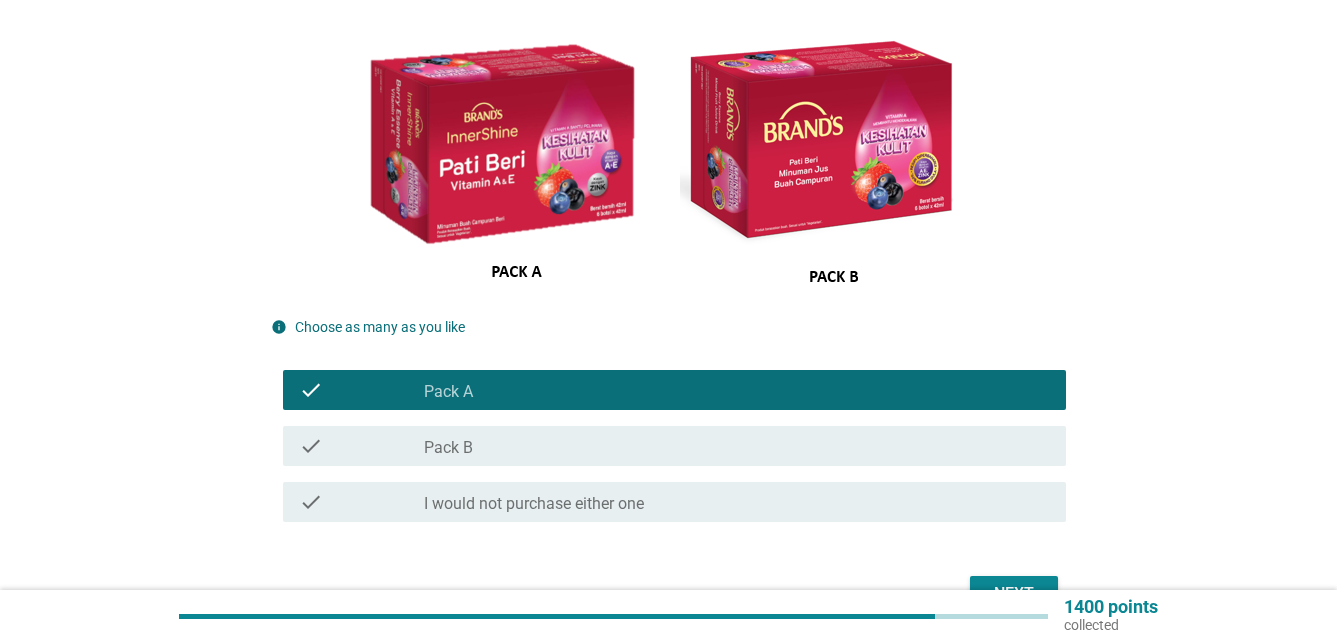 scroll, scrollTop: 300, scrollLeft: 0, axis: vertical 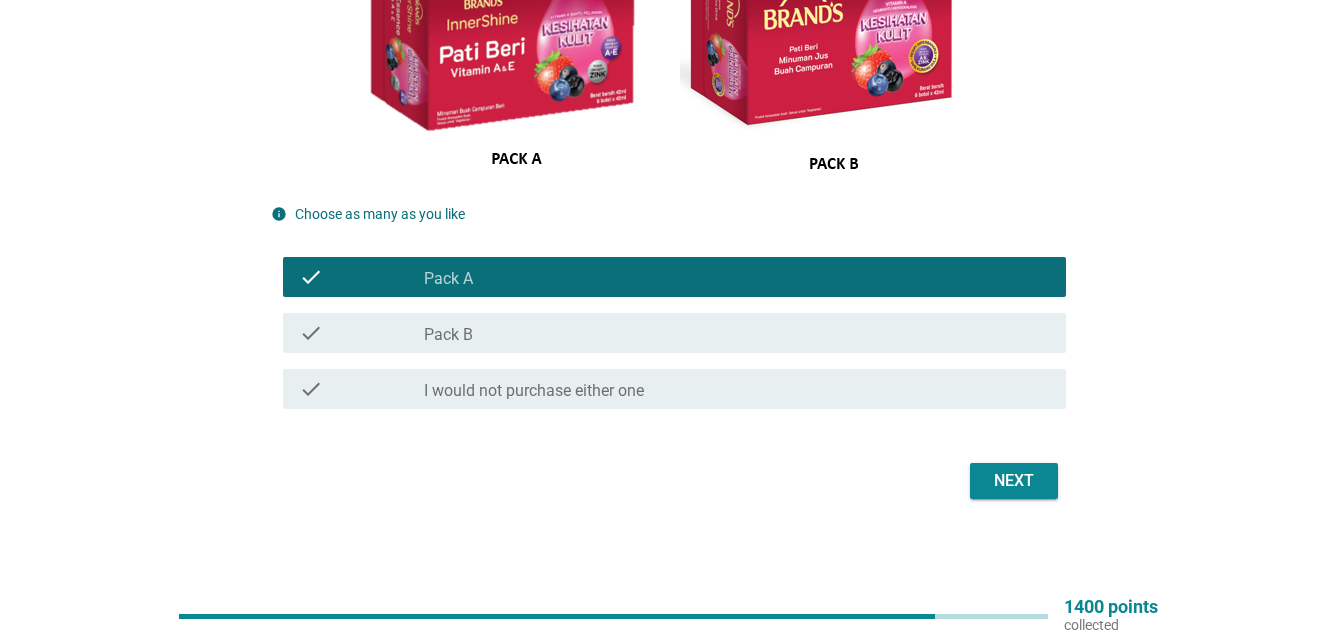 click on "Next" at bounding box center (1014, 481) 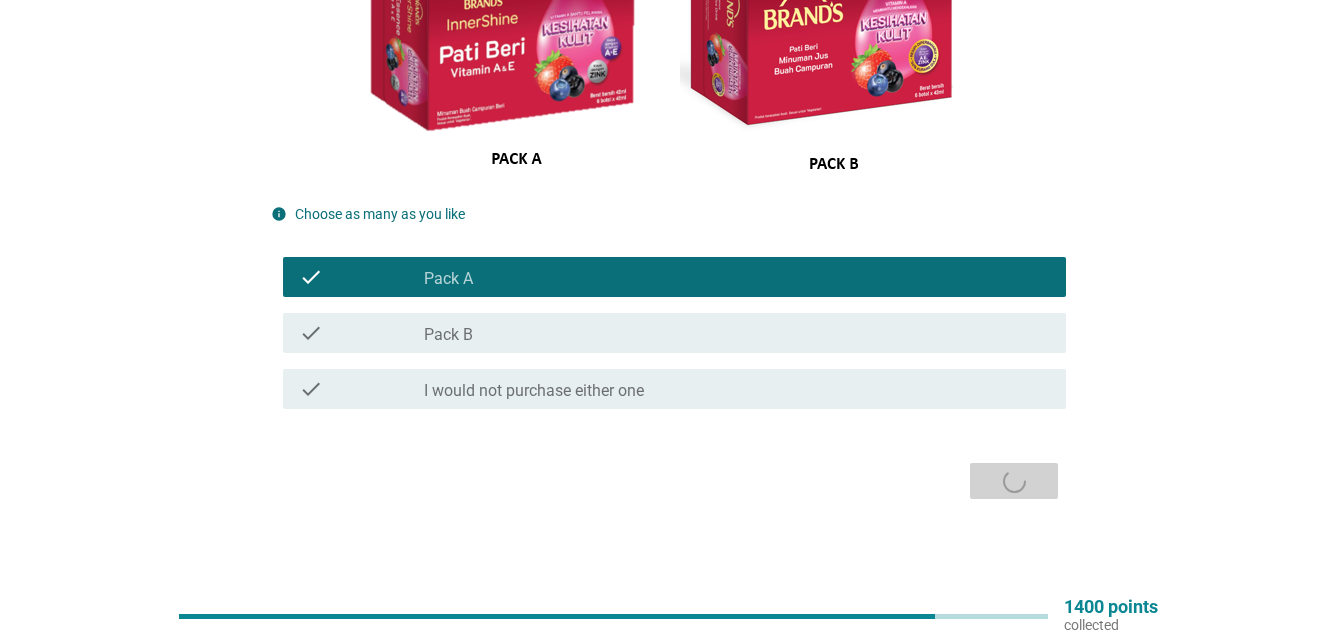 scroll, scrollTop: 0, scrollLeft: 0, axis: both 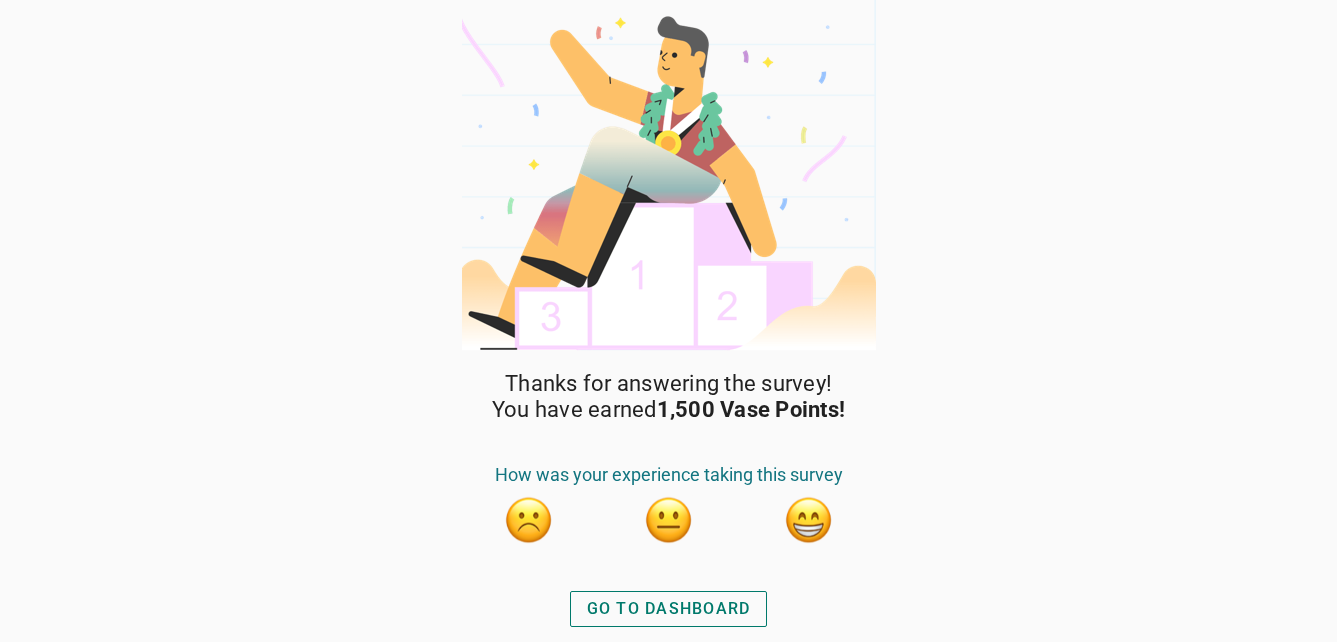 click on "How was your experience taking this survey" at bounding box center [669, 505] 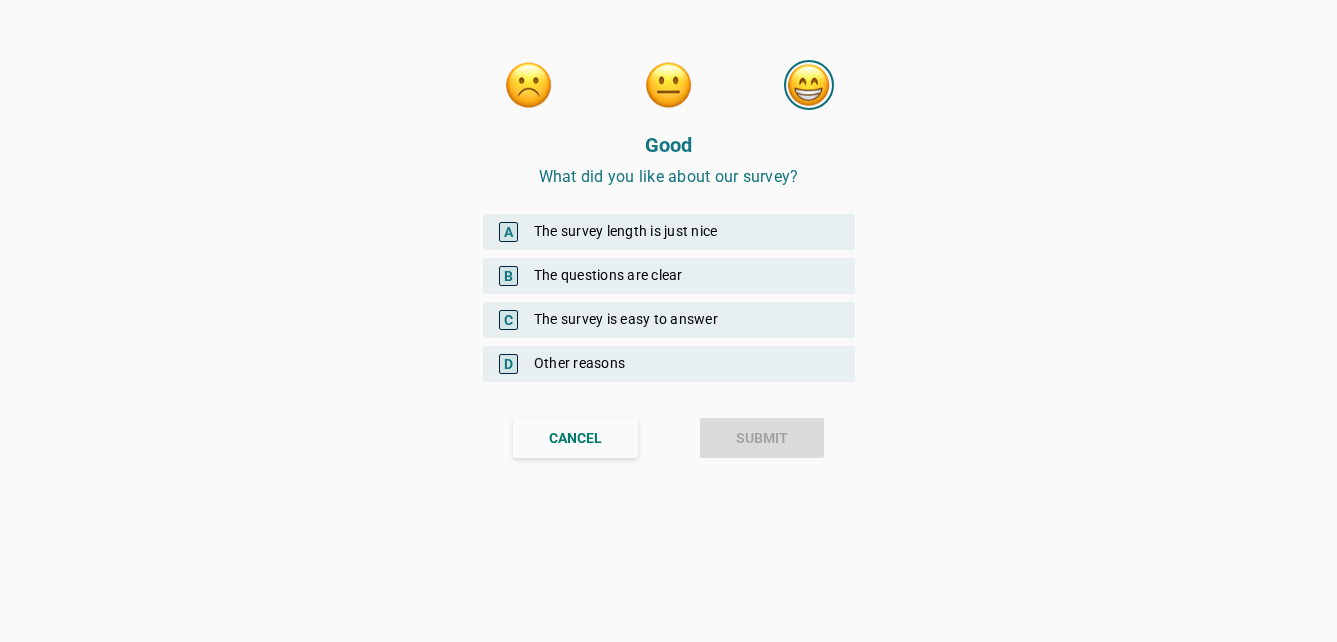 click on "A
The survey length is just nice" at bounding box center [669, 232] 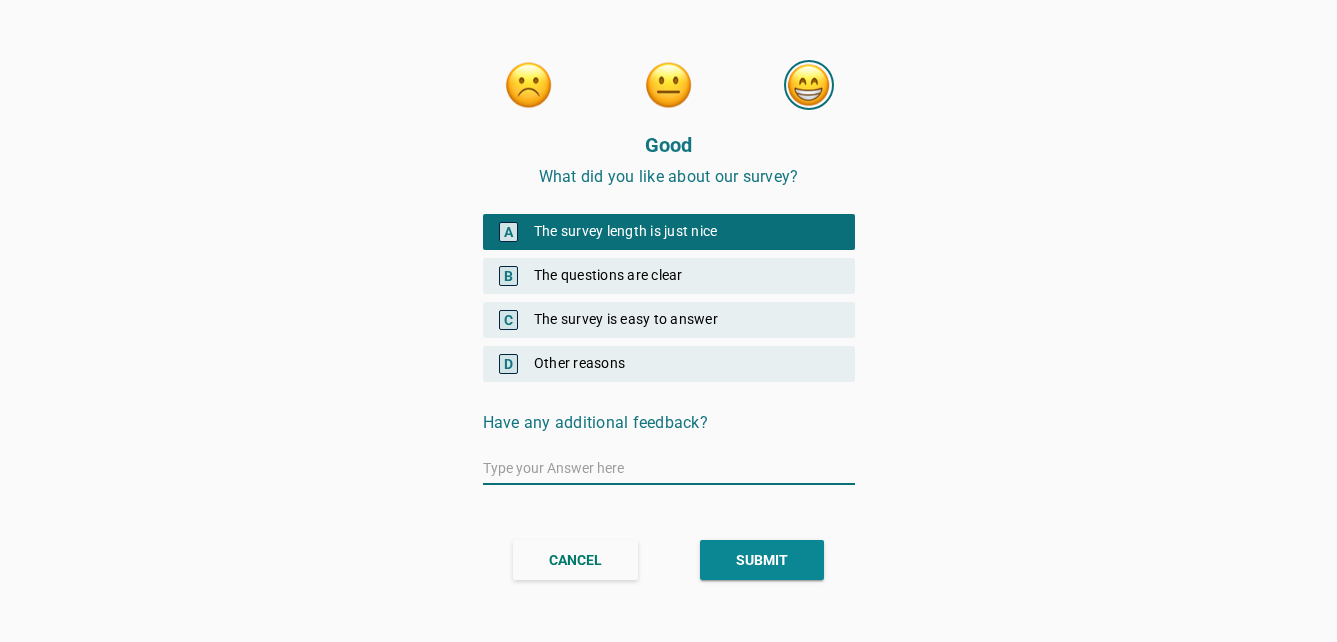 click on "B
The questions are clear" at bounding box center (669, 276) 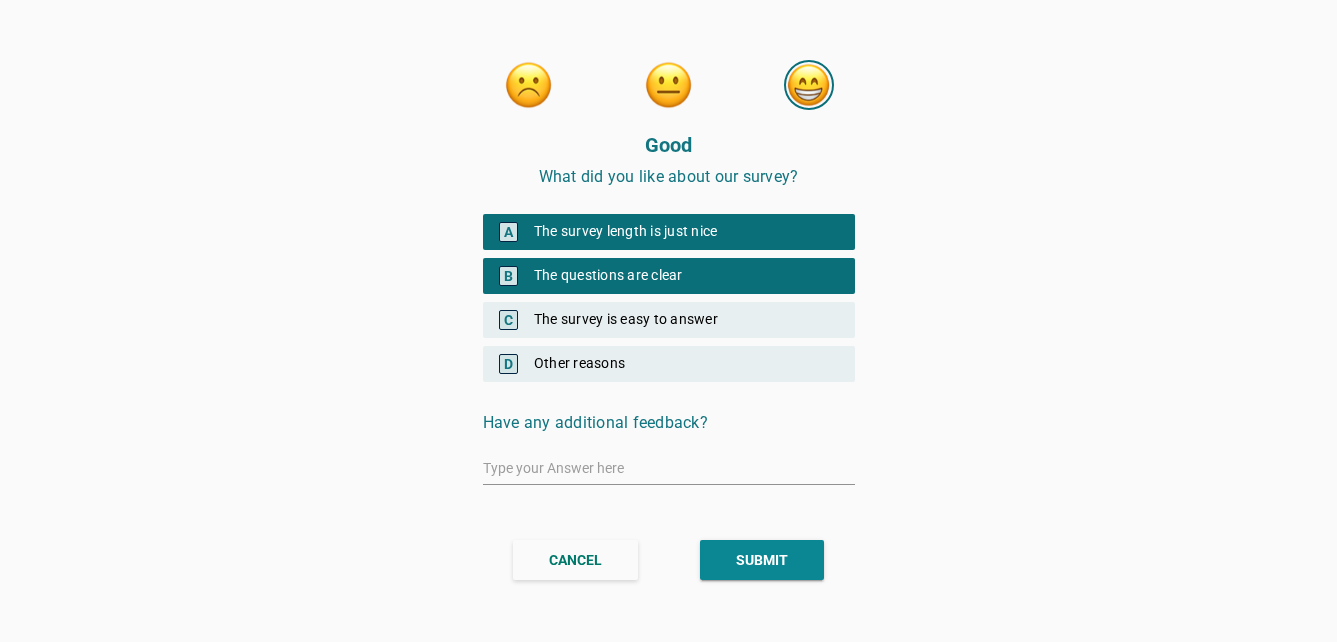 click on "C
The survey is easy to answer" at bounding box center [669, 320] 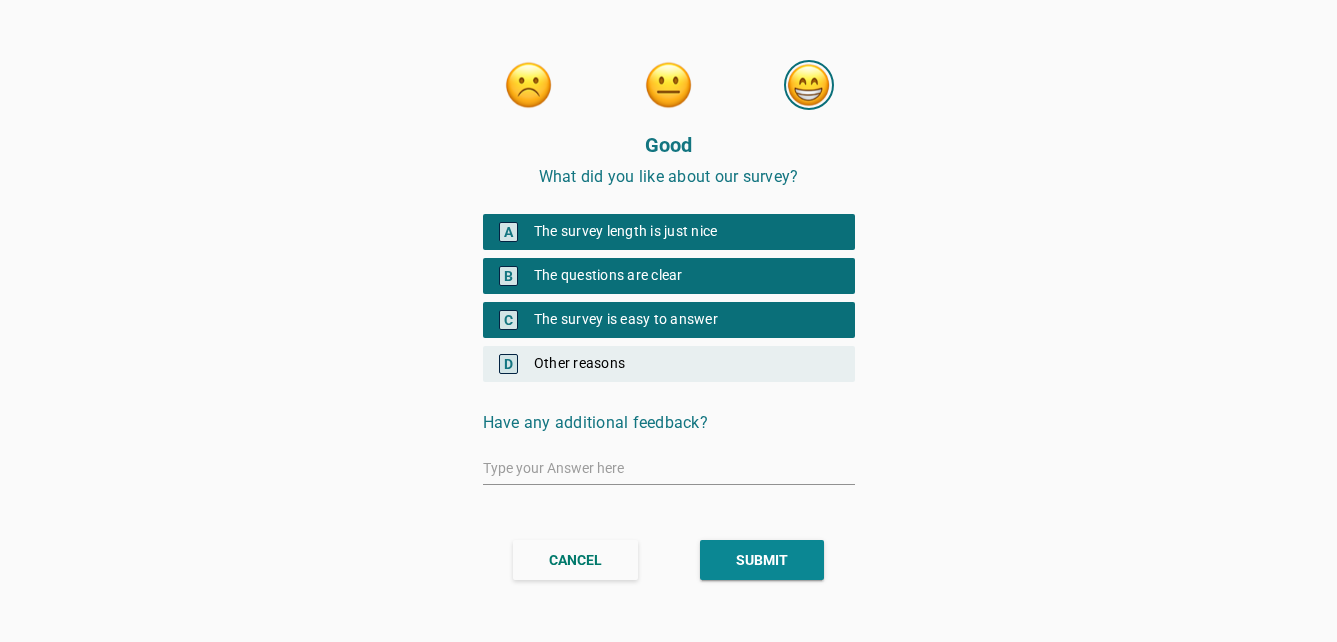 click on "SUBMIT" at bounding box center (762, 560) 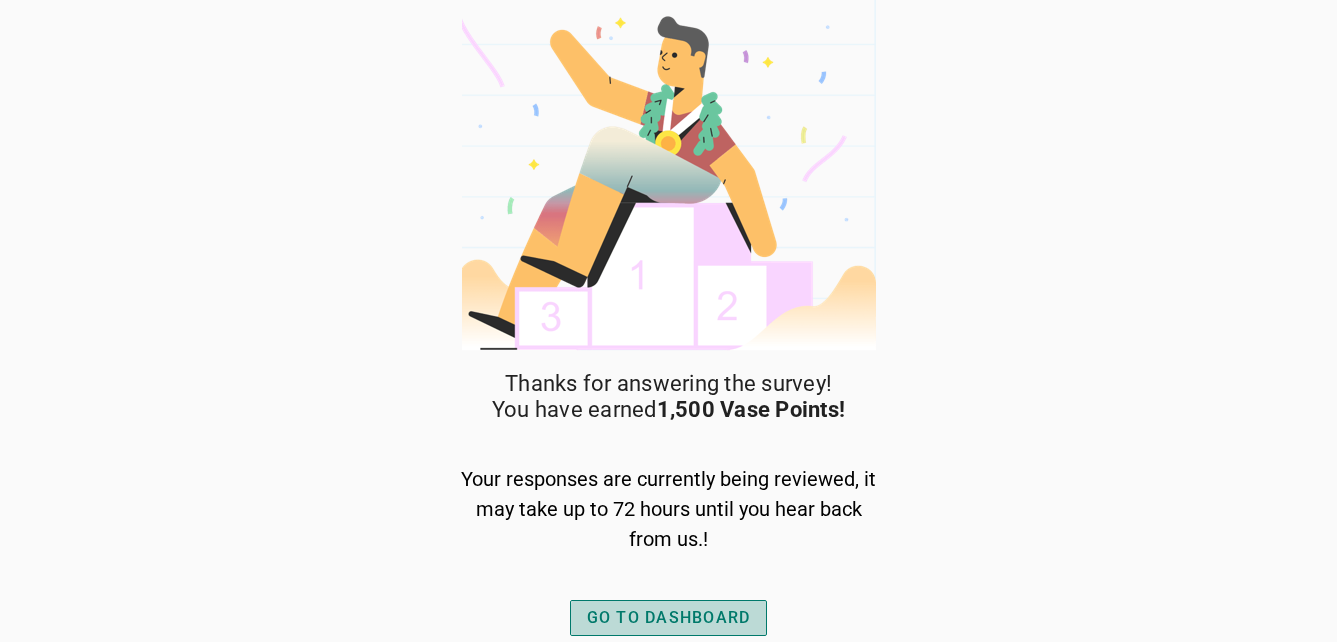 click on "GO TO DASHBOARD" at bounding box center [669, 618] 